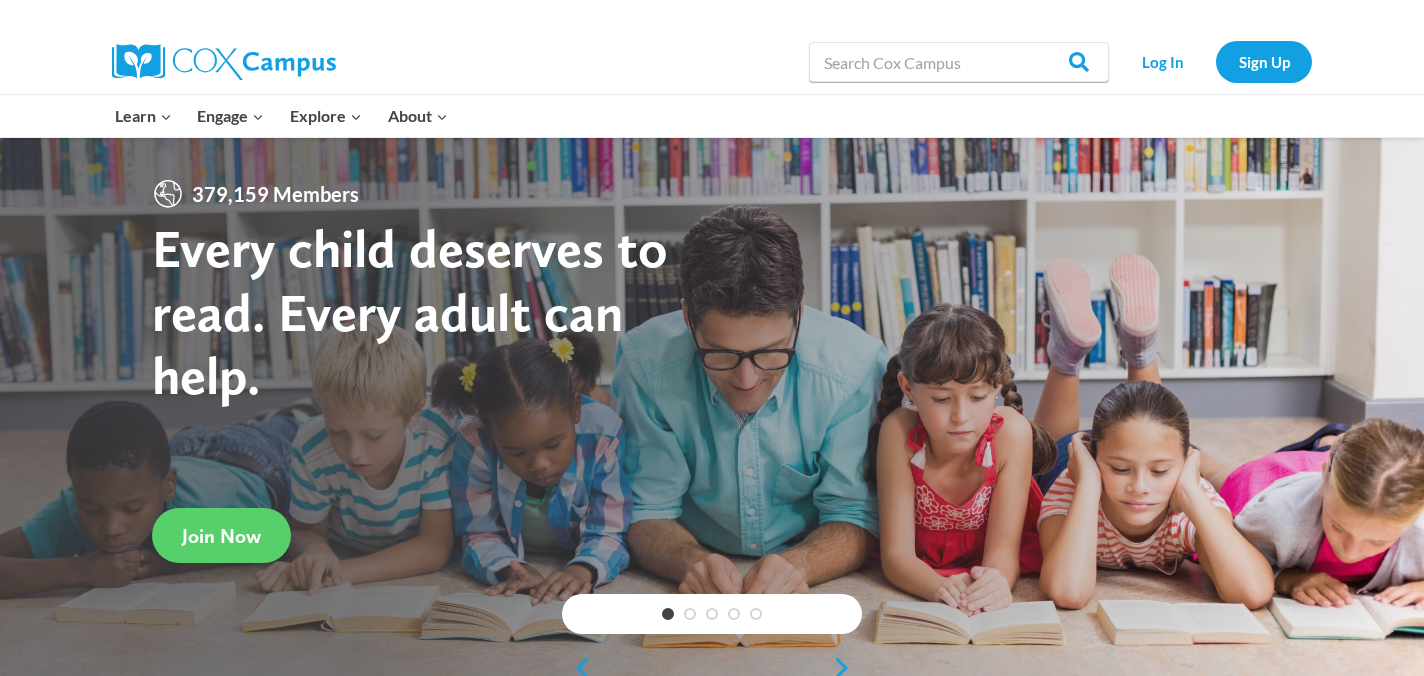 scroll, scrollTop: 0, scrollLeft: 0, axis: both 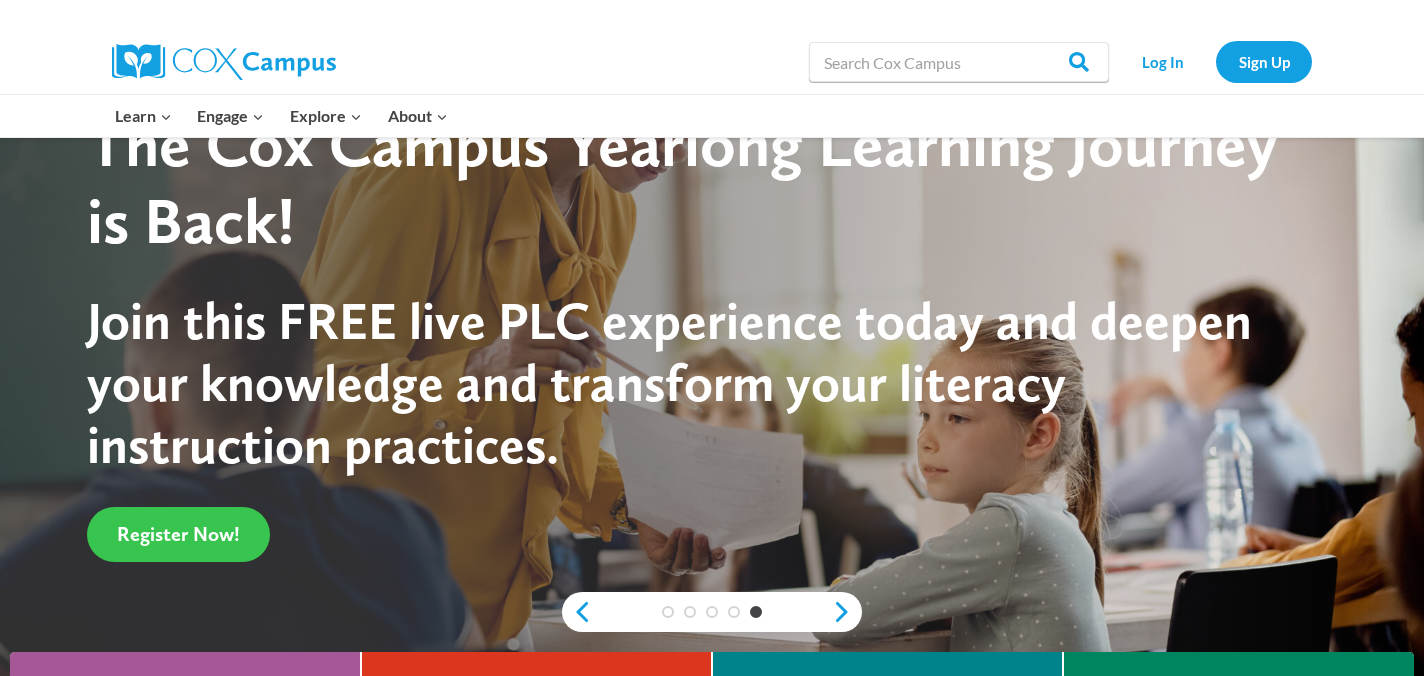 click on "Register Now!" at bounding box center (178, 534) 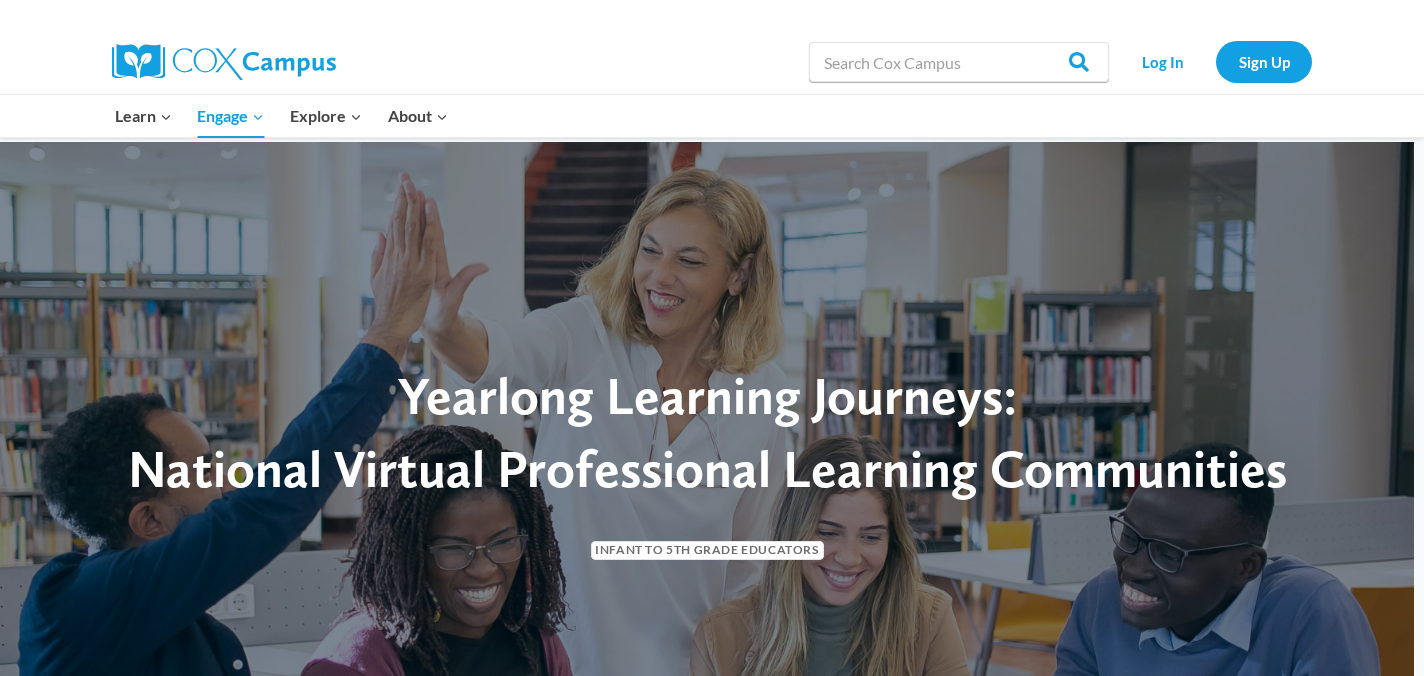 scroll, scrollTop: 0, scrollLeft: 0, axis: both 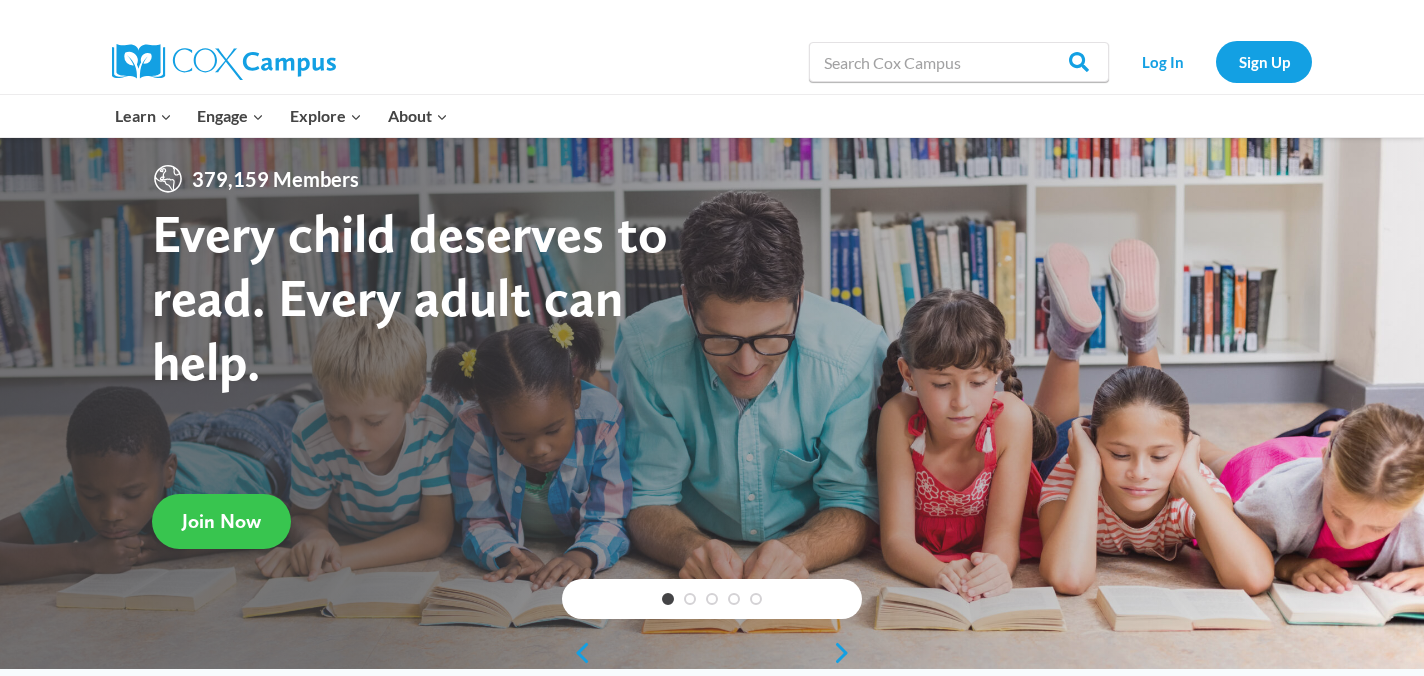 click on "Join Now" at bounding box center (221, 521) 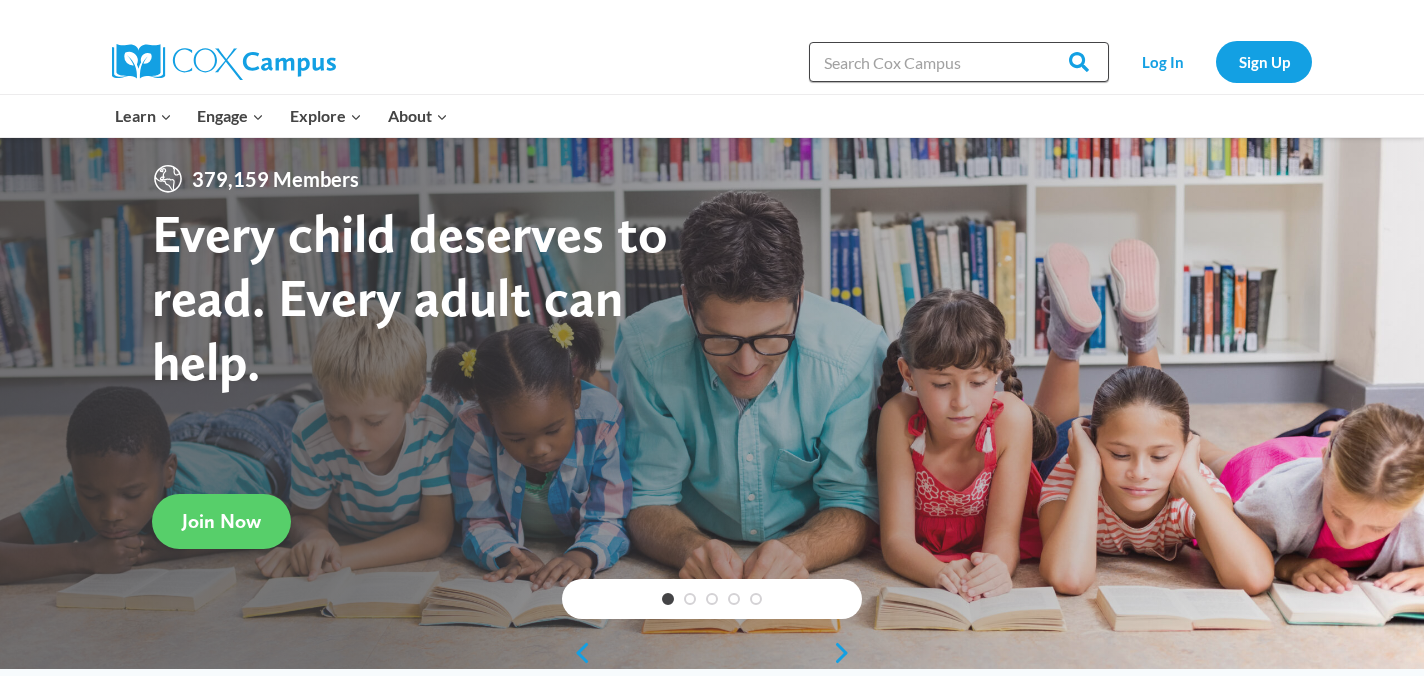 click on "Search in https://coxcampus.org/" at bounding box center [959, 62] 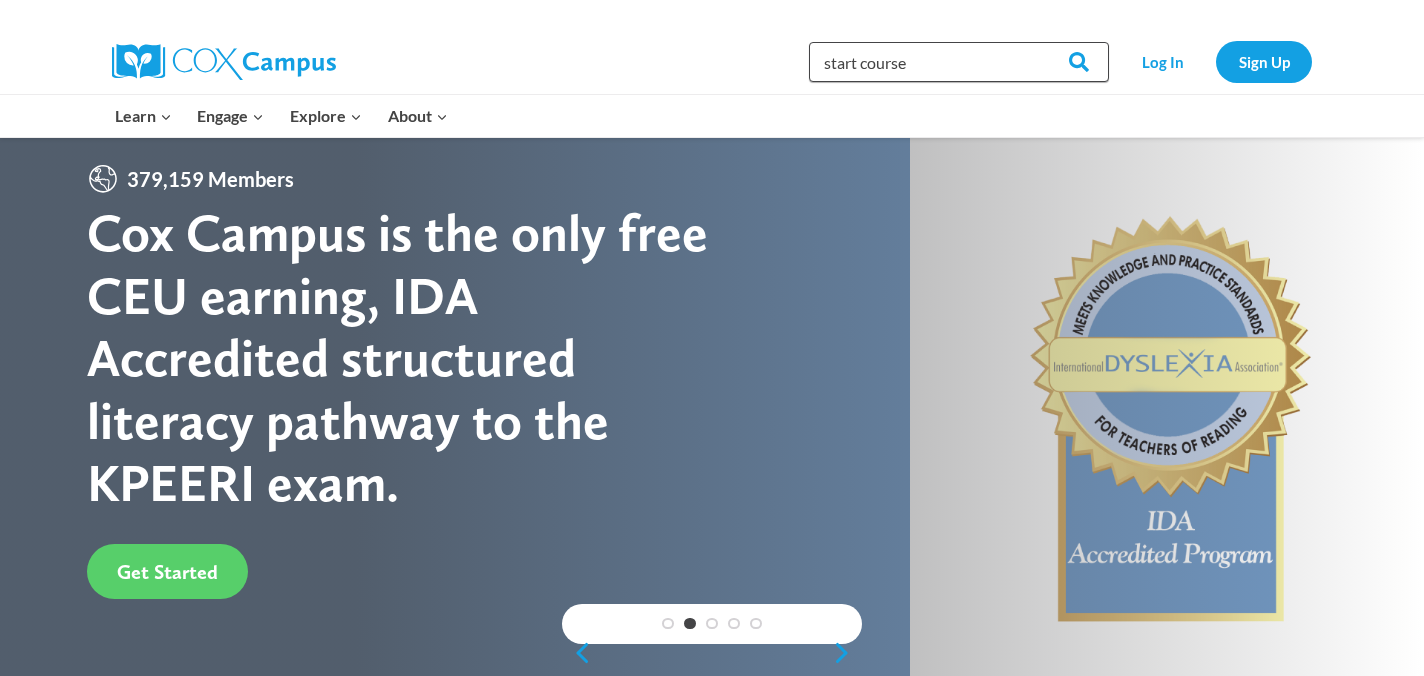 type on "start course" 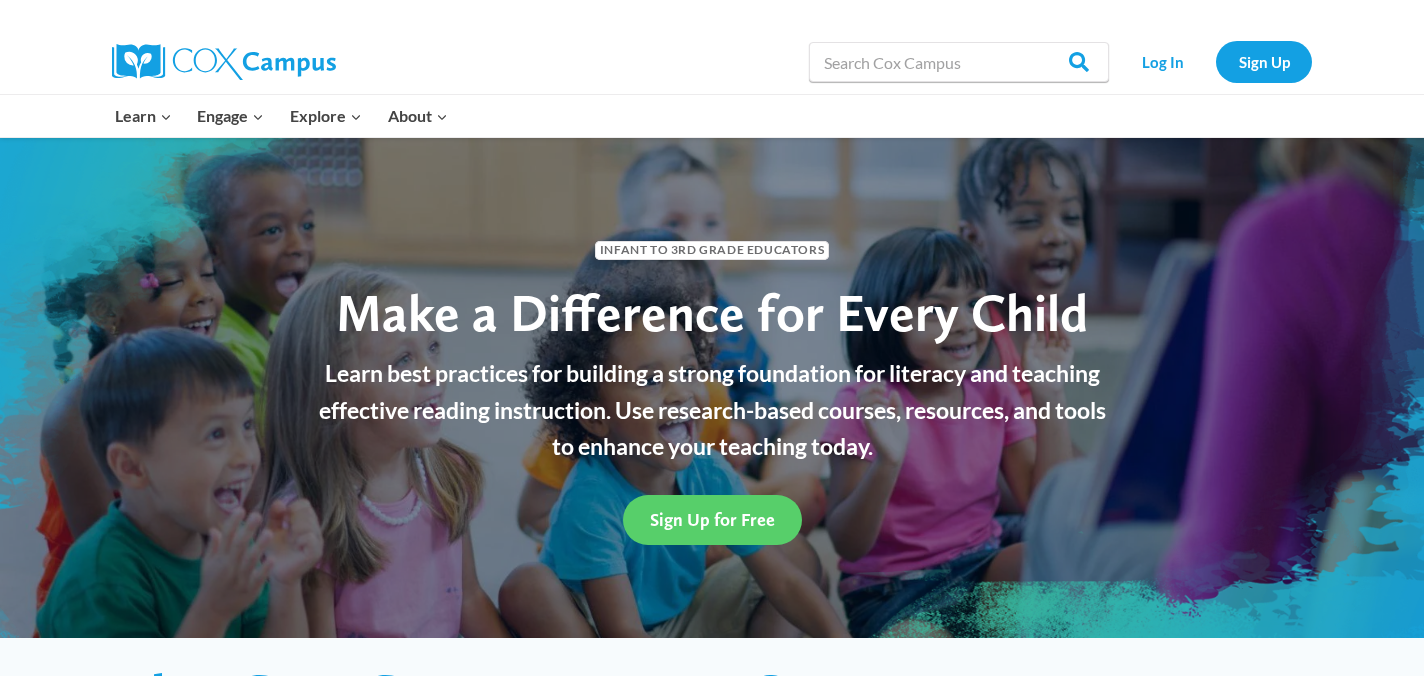 scroll, scrollTop: 0, scrollLeft: 0, axis: both 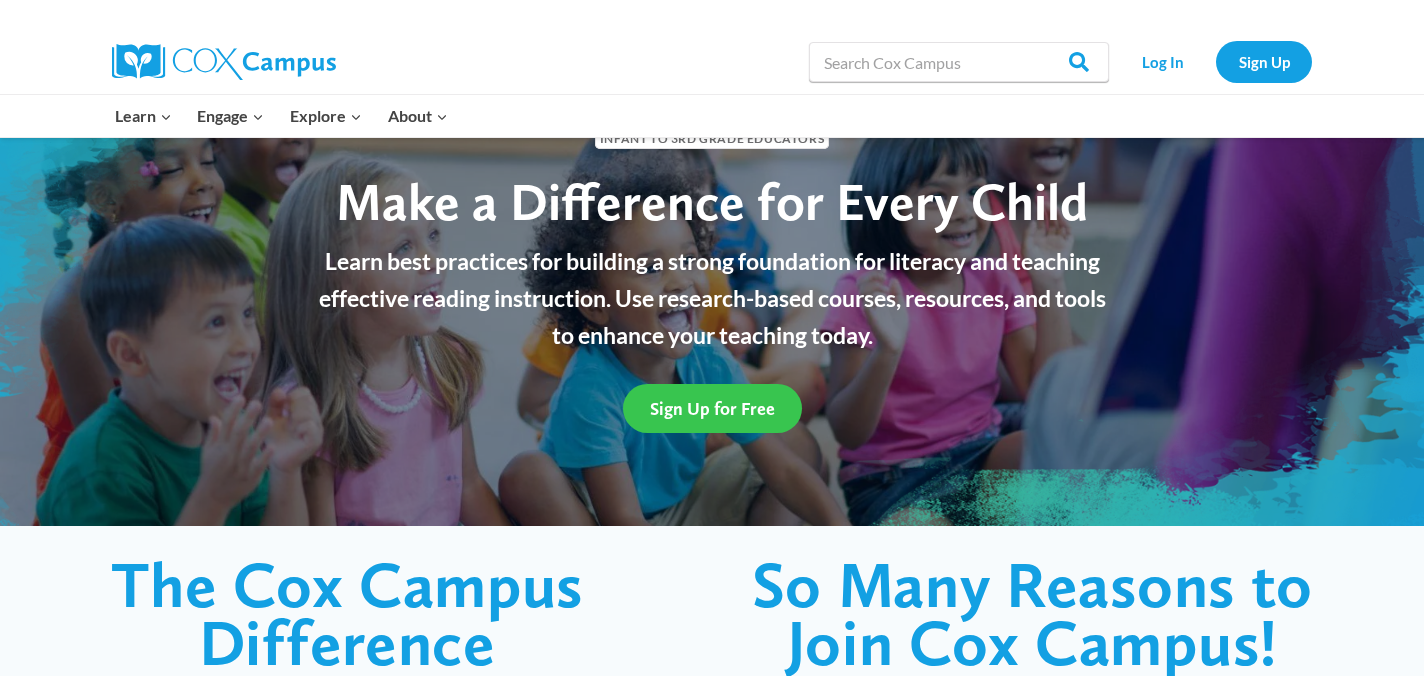 click on "Sign Up for Free" at bounding box center (712, 408) 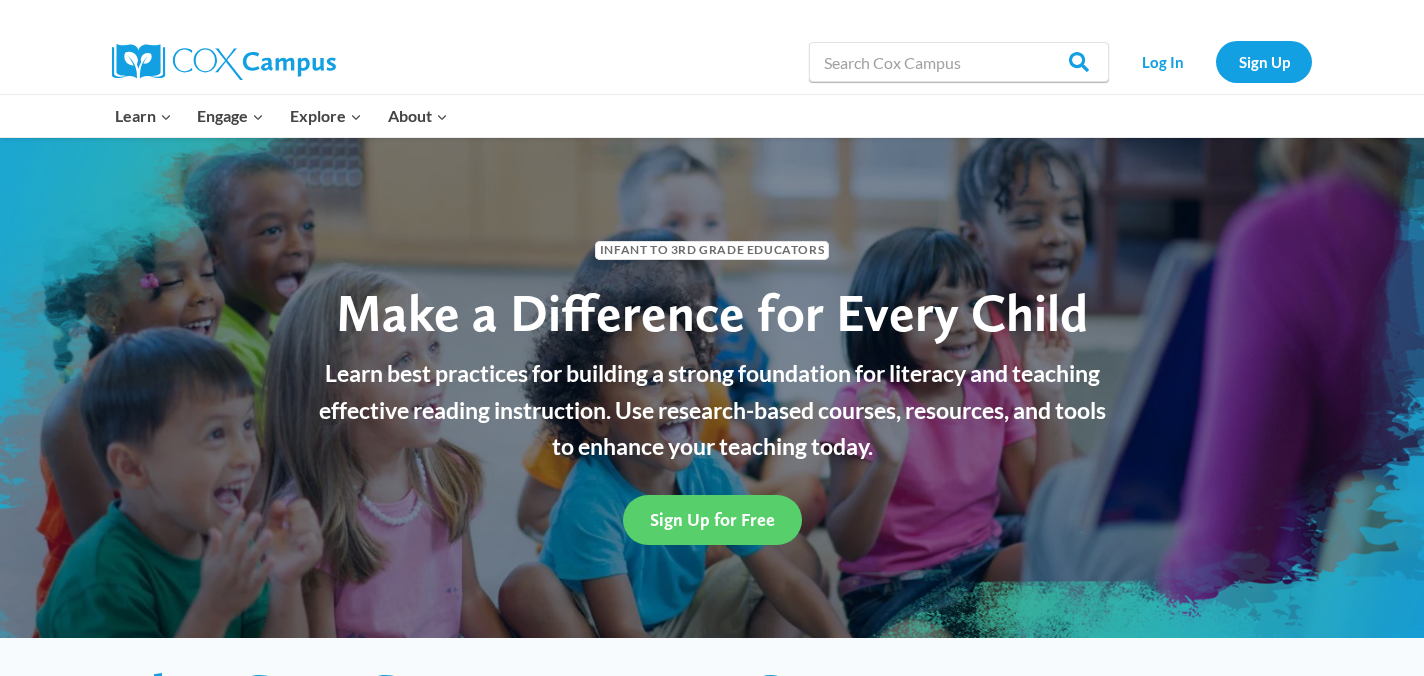 scroll, scrollTop: 112, scrollLeft: 0, axis: vertical 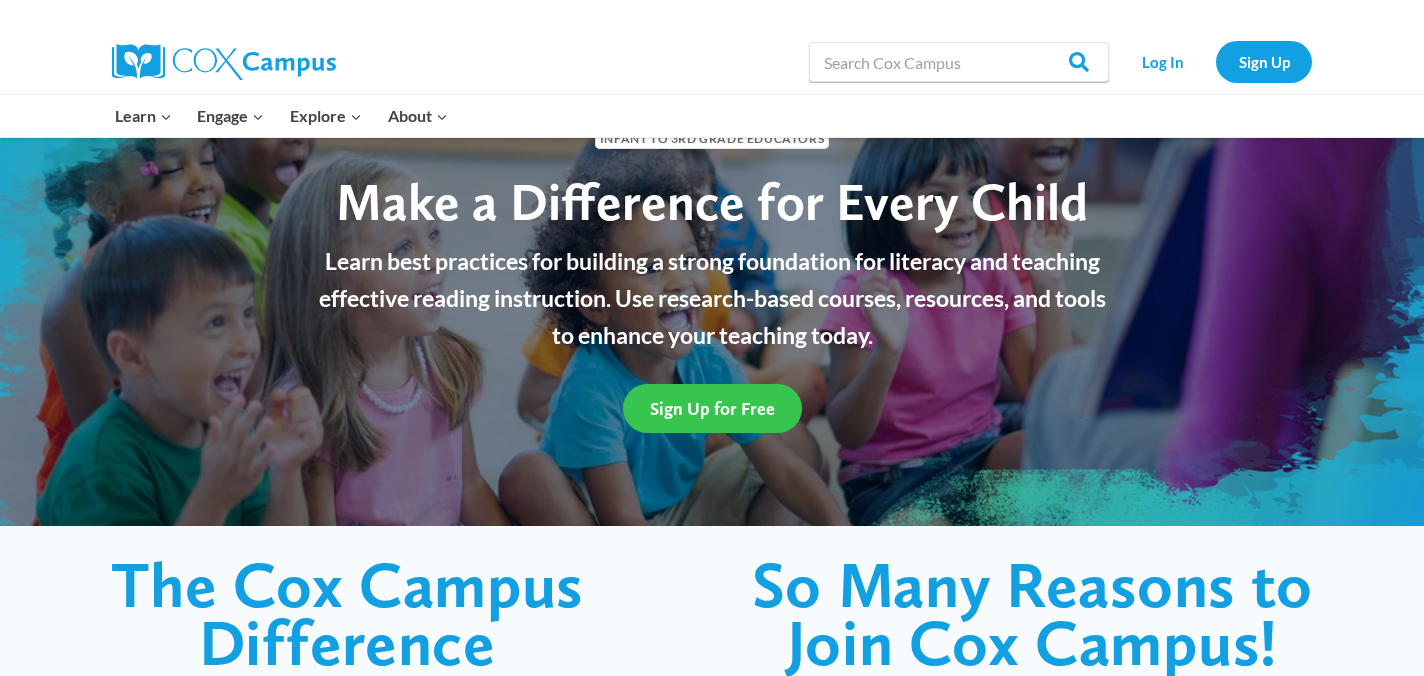 click on "Sign Up for Free" at bounding box center (712, 408) 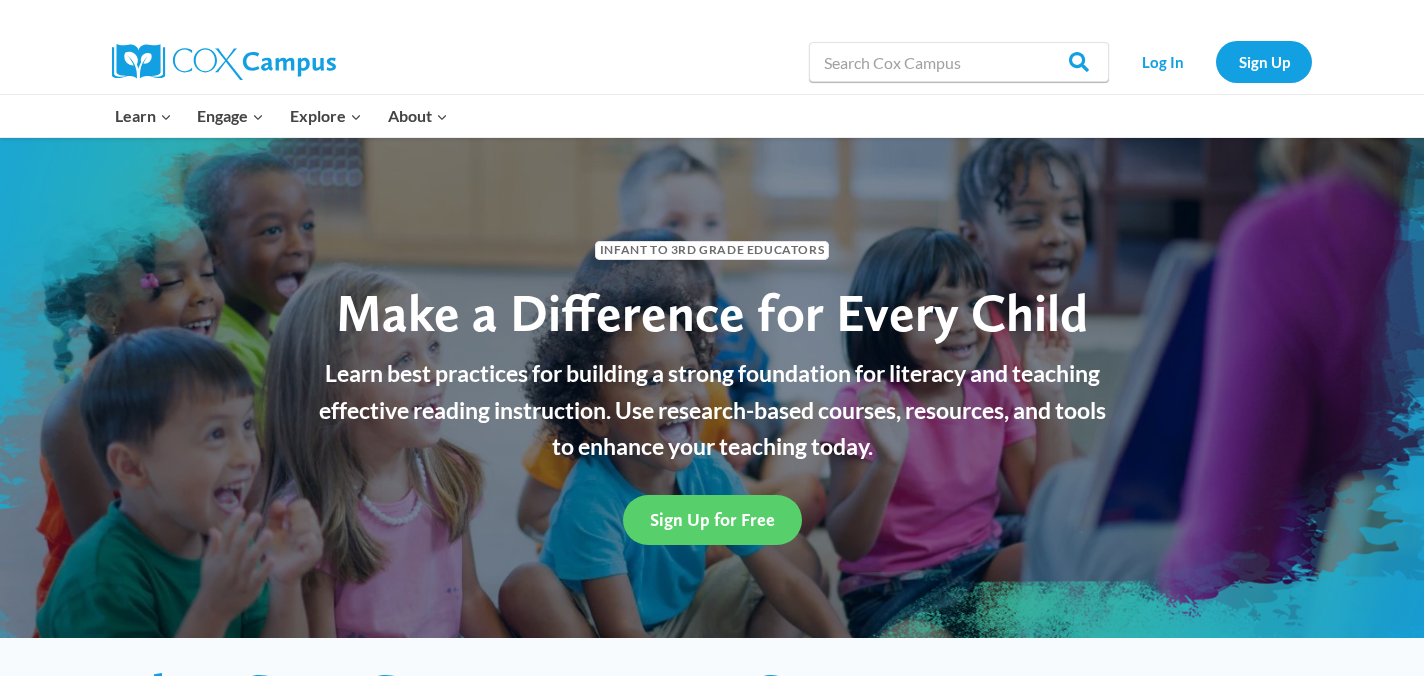 scroll, scrollTop: 112, scrollLeft: 0, axis: vertical 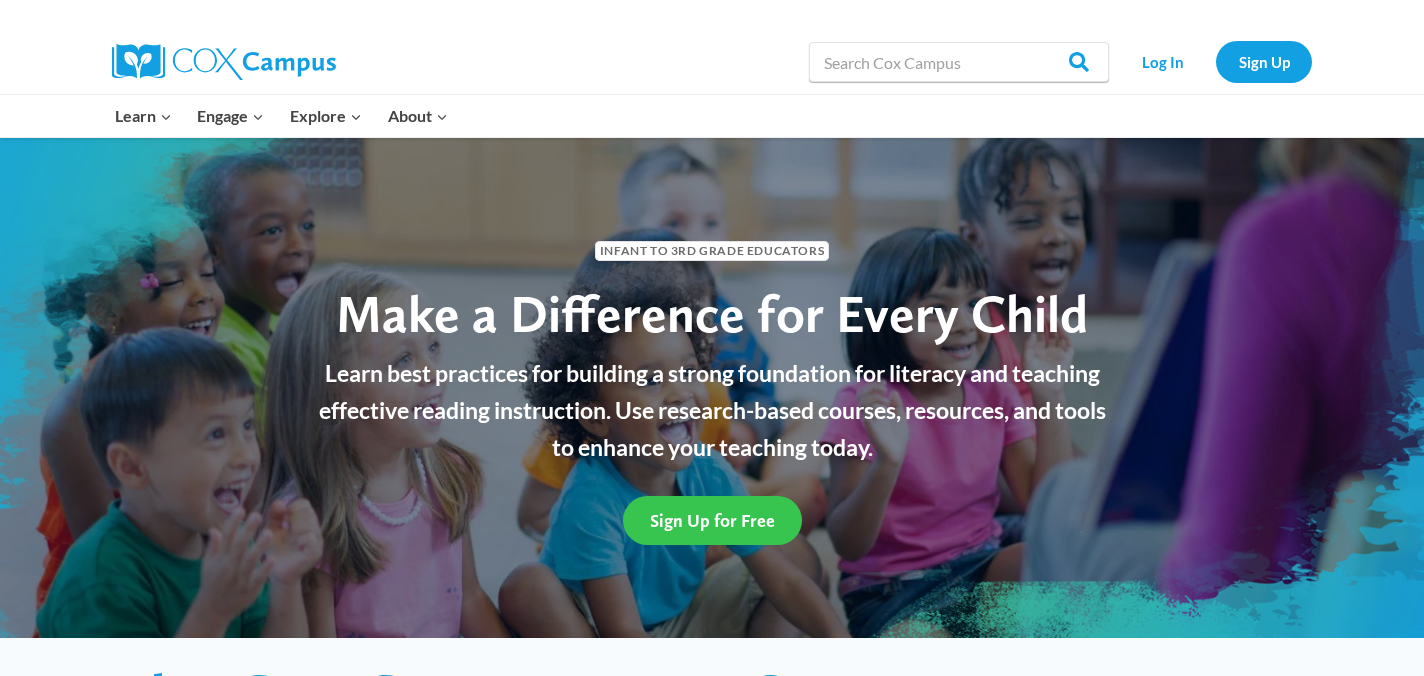 click on "Sign Up for Free" at bounding box center [712, 520] 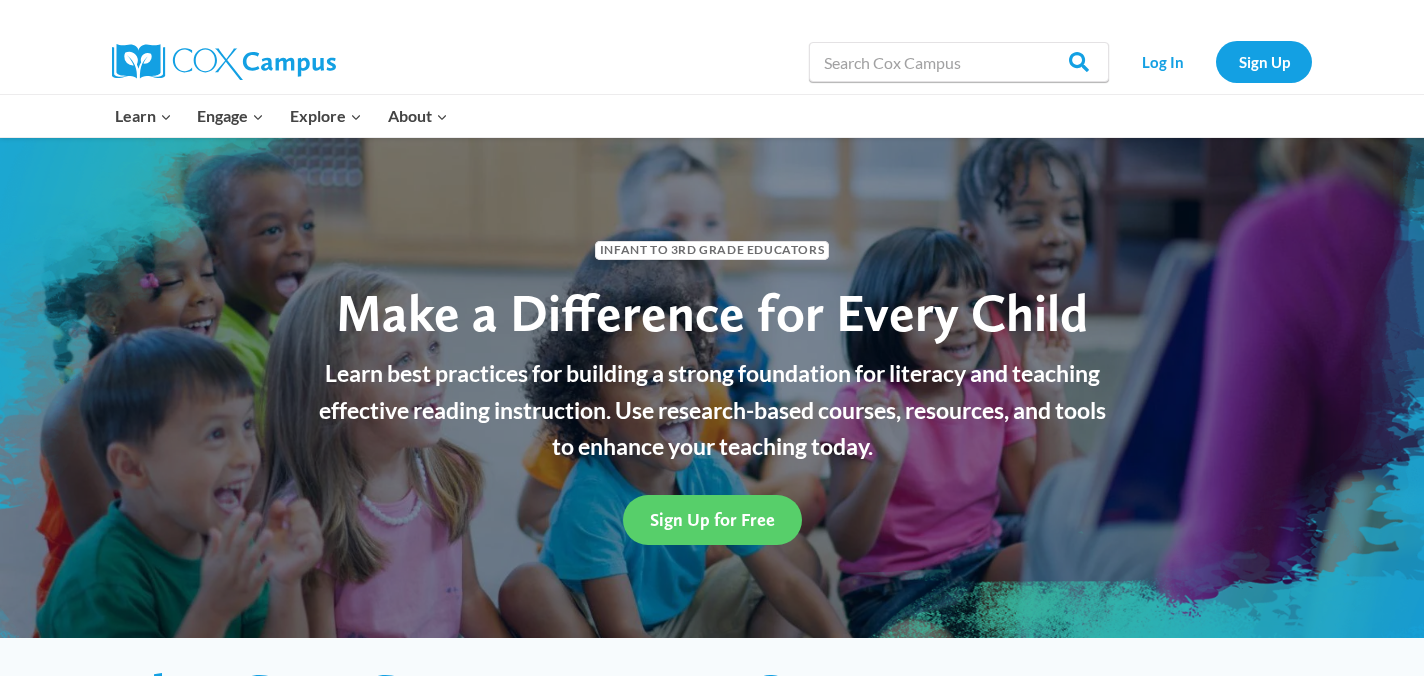 scroll, scrollTop: 0, scrollLeft: 0, axis: both 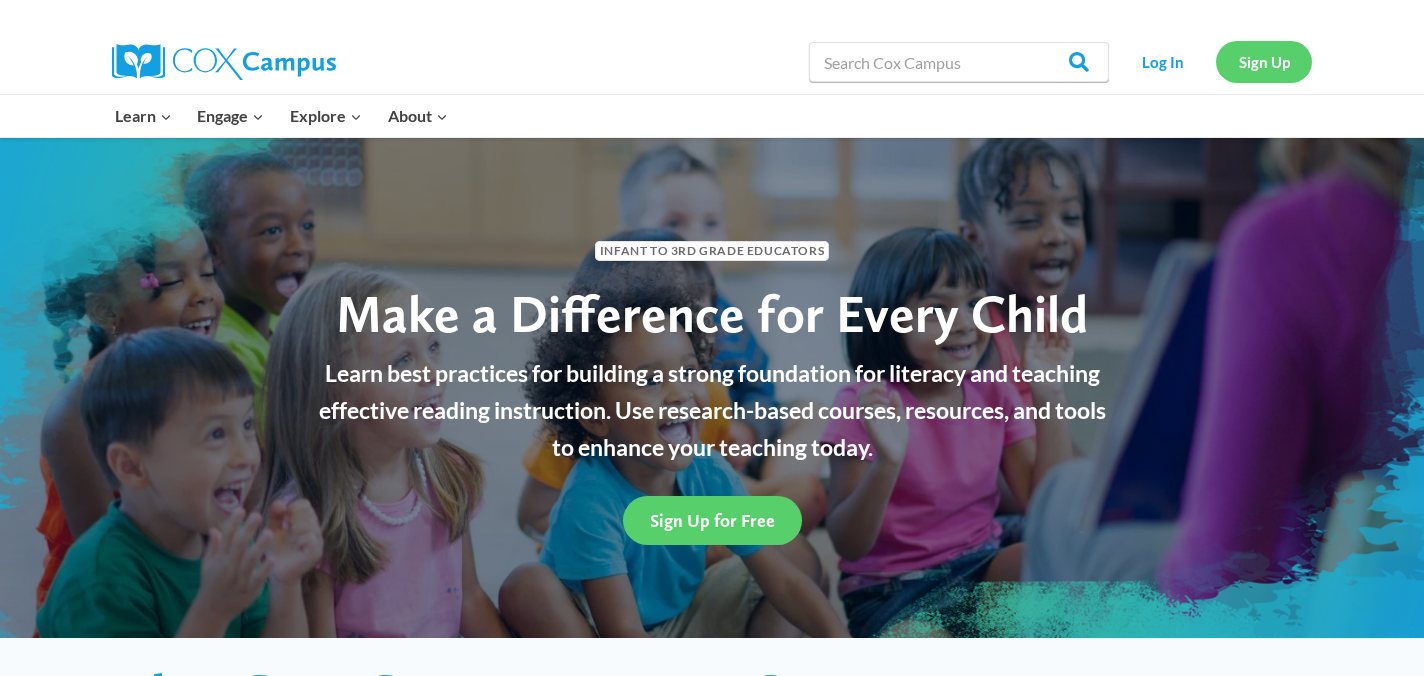 click on "Sign Up" at bounding box center (1264, 61) 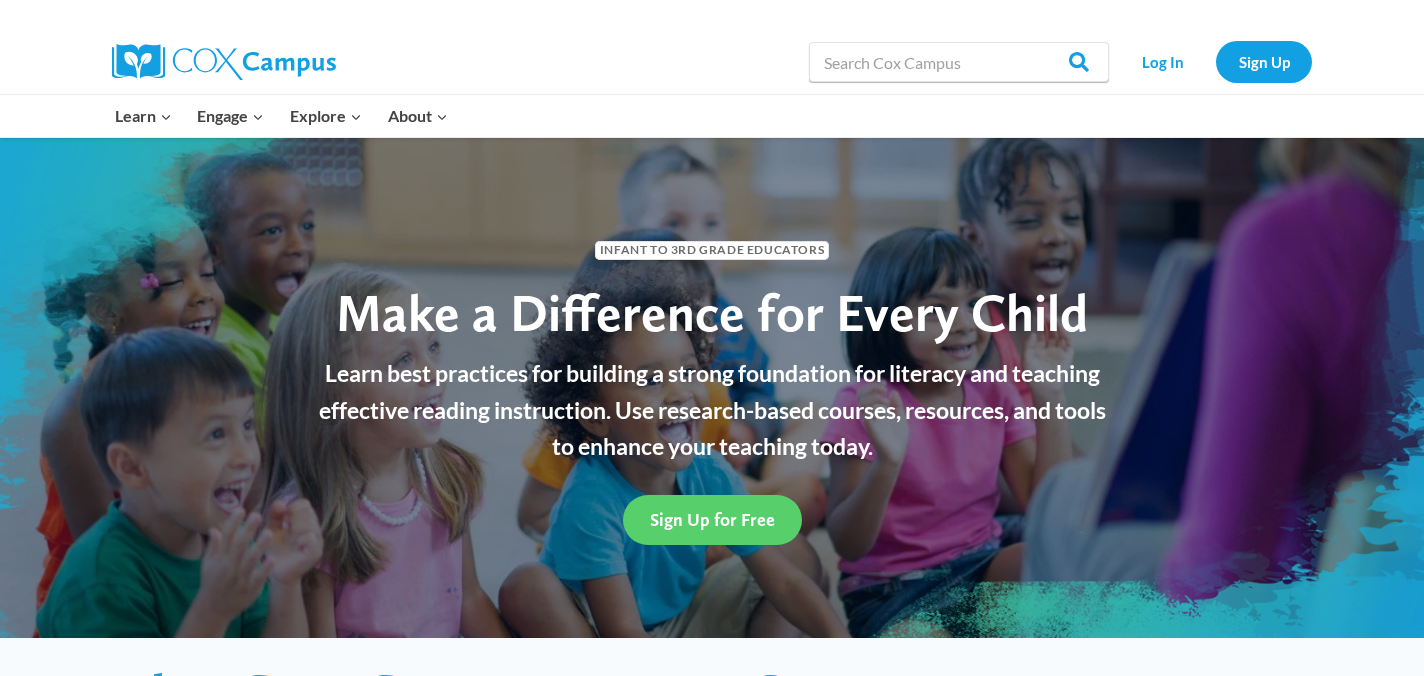 scroll, scrollTop: 0, scrollLeft: 0, axis: both 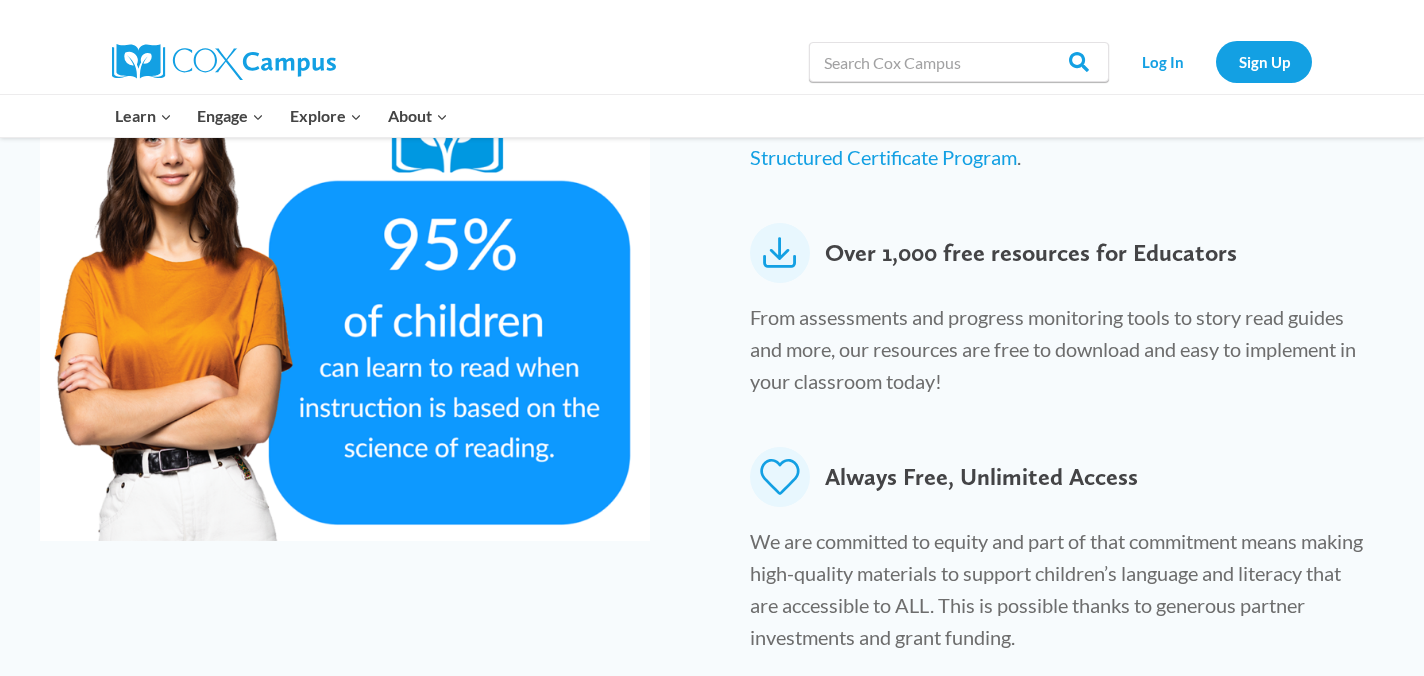 click at bounding box center (780, 253) 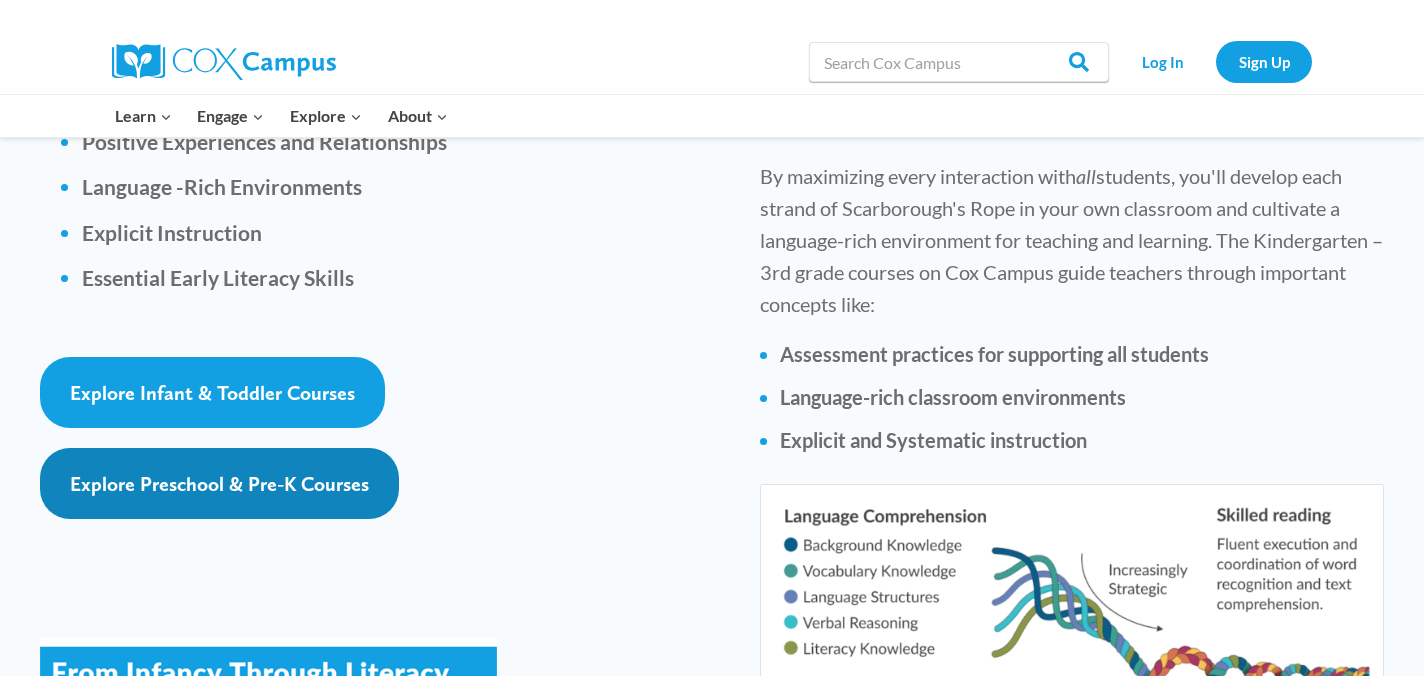 scroll, scrollTop: 2958, scrollLeft: 0, axis: vertical 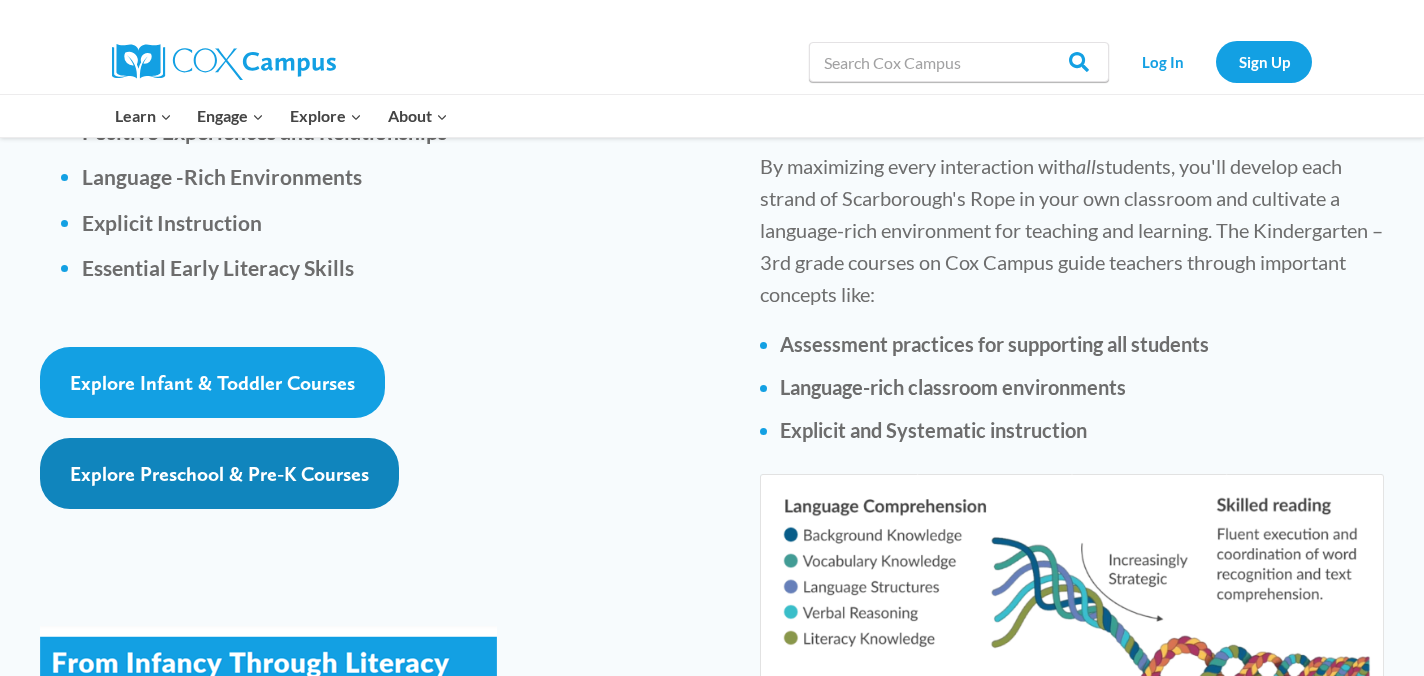 click on "Explore Preschool & Pre-K Courses" at bounding box center (219, 474) 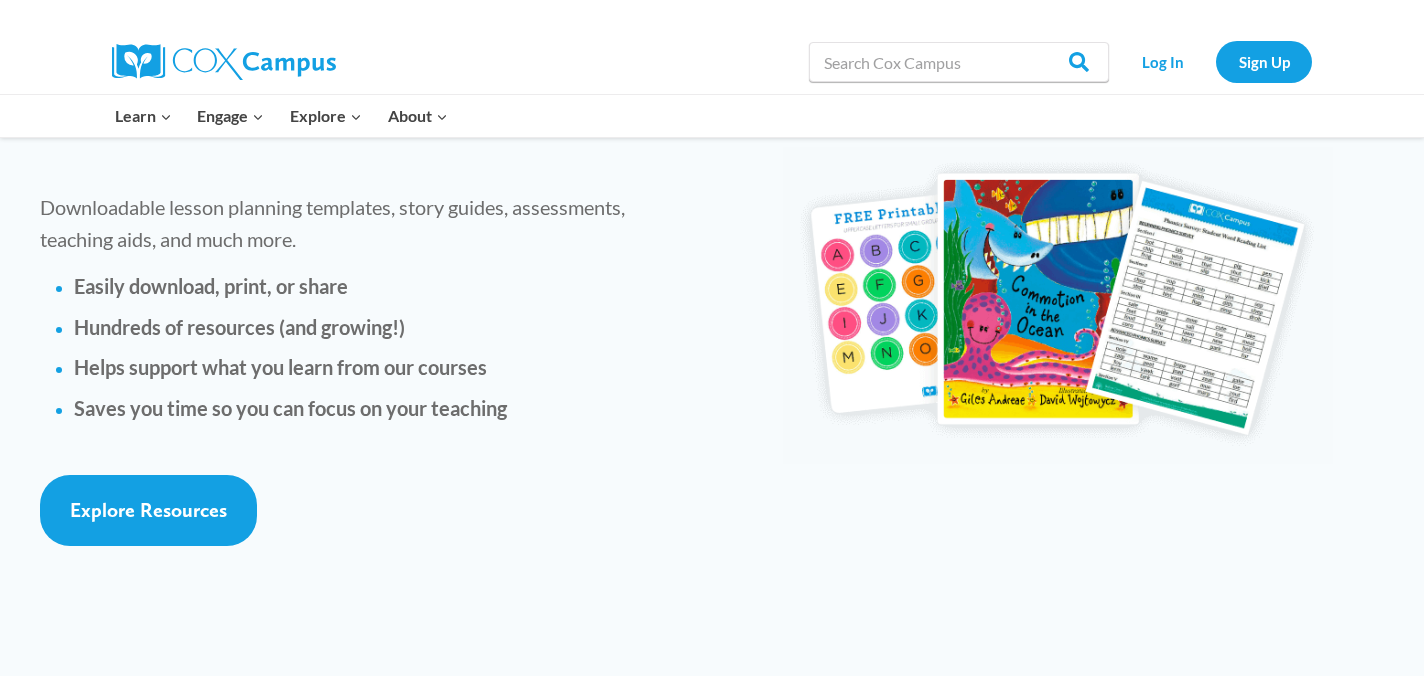 scroll, scrollTop: 4457, scrollLeft: 0, axis: vertical 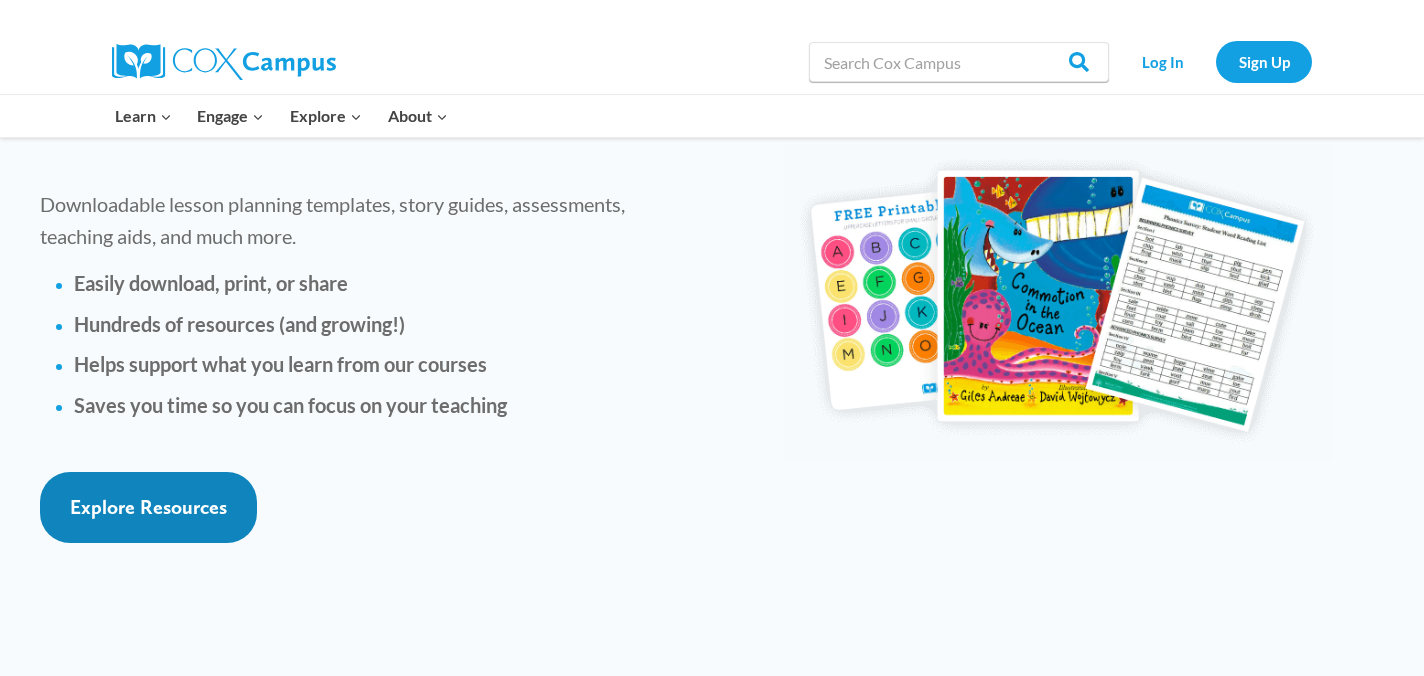 click on "Explore Resources" at bounding box center [148, 507] 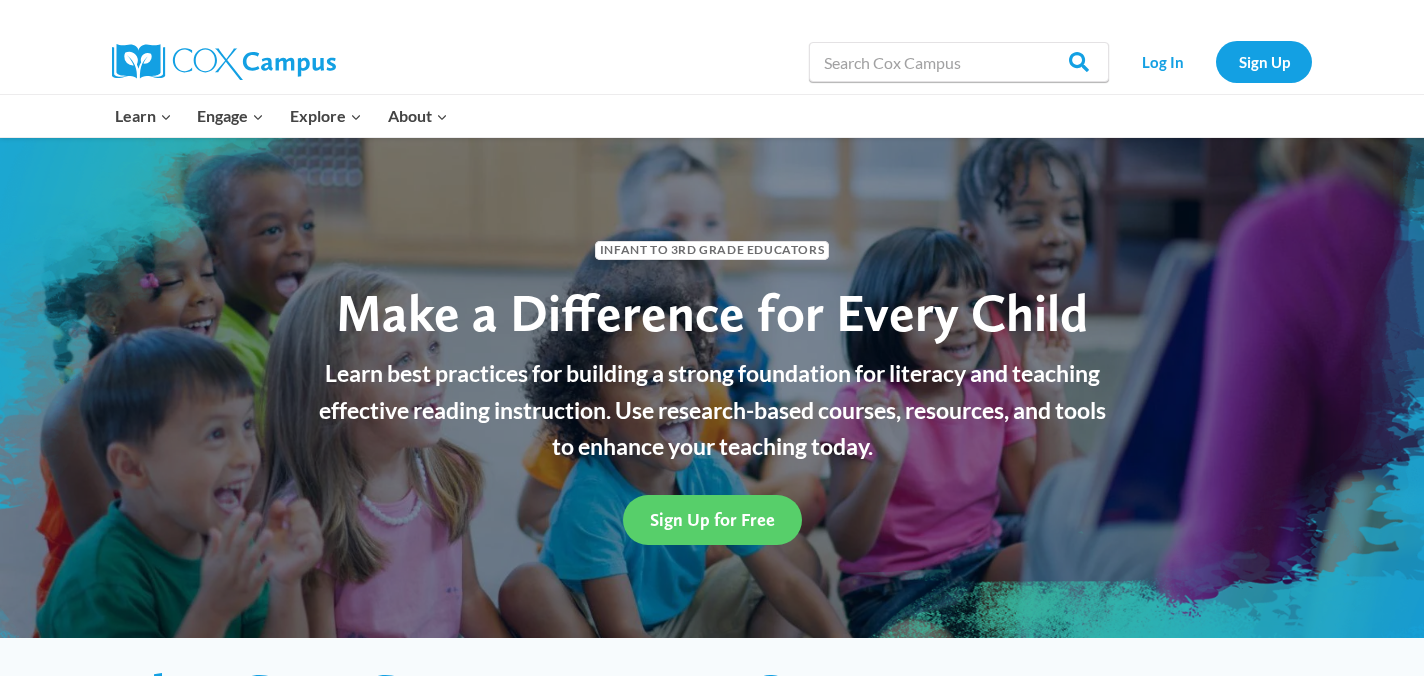 scroll, scrollTop: 4457, scrollLeft: 0, axis: vertical 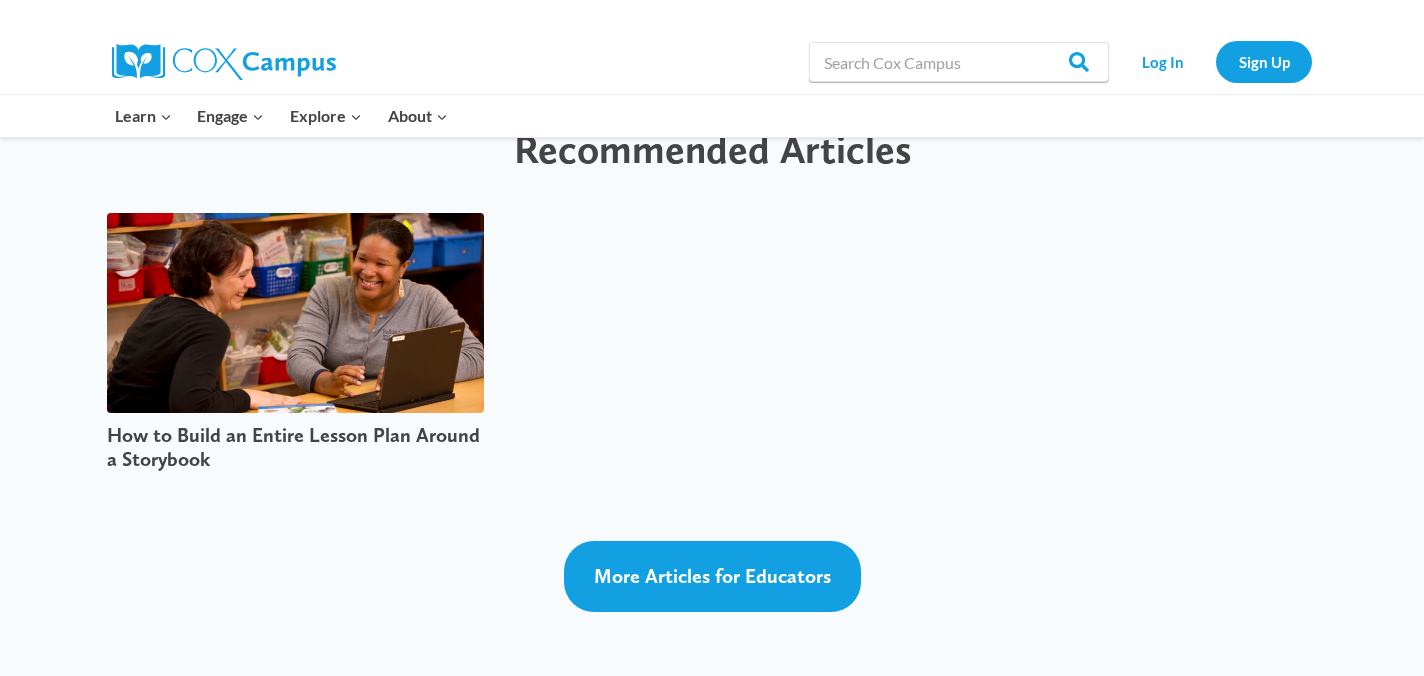 click at bounding box center (295, 313) 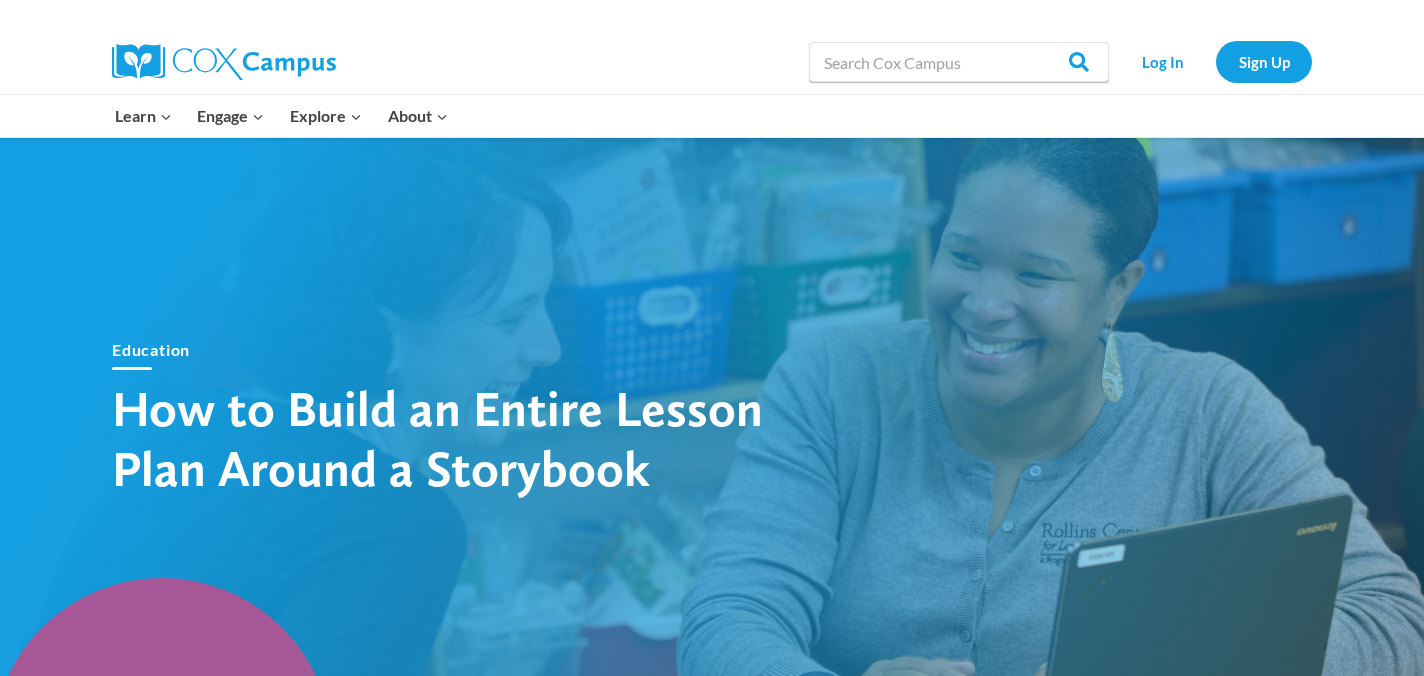 scroll, scrollTop: 0, scrollLeft: 0, axis: both 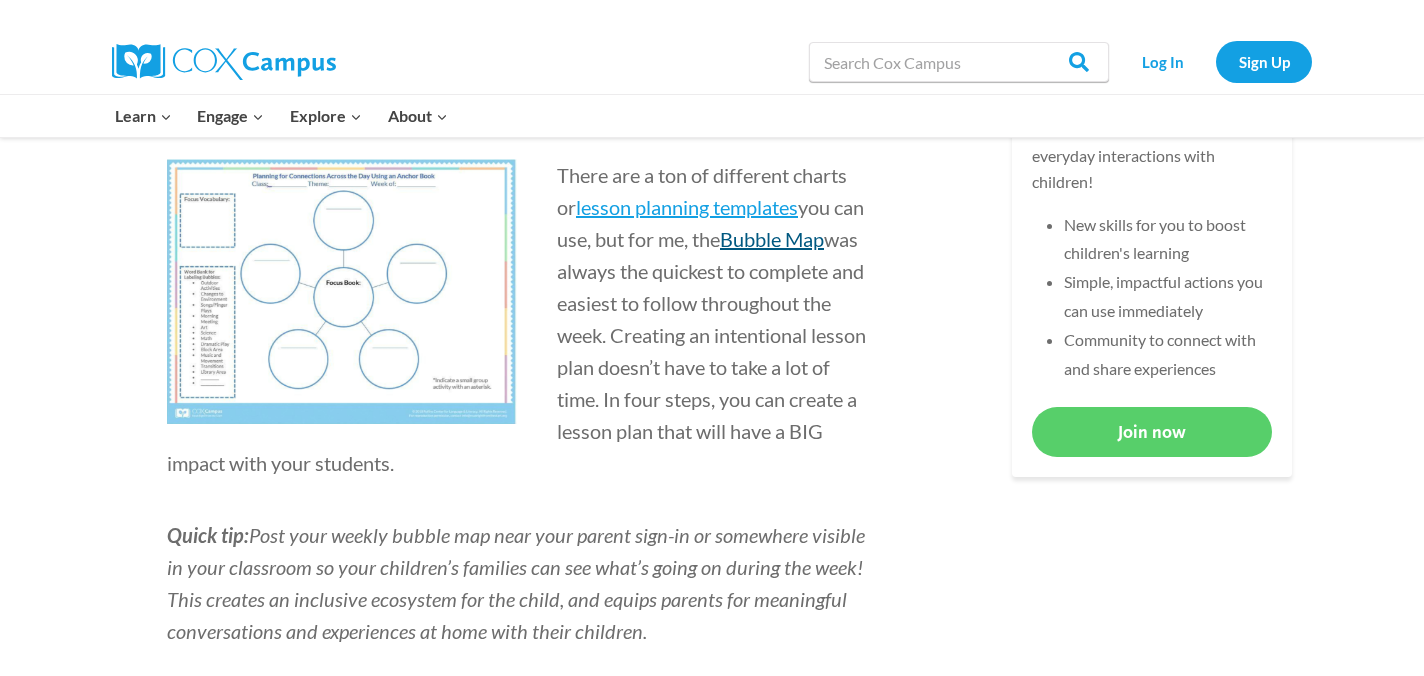 click on "Bubble Map" at bounding box center [772, 239] 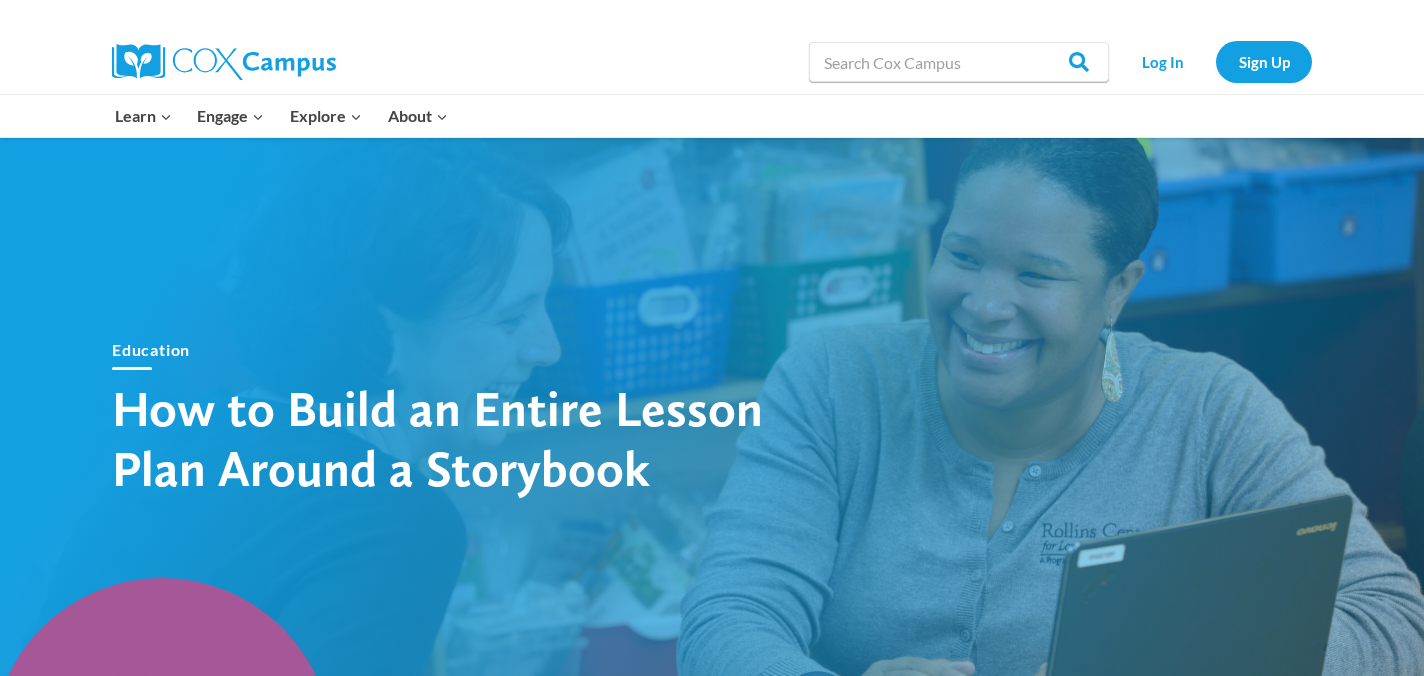 scroll, scrollTop: 946, scrollLeft: 0, axis: vertical 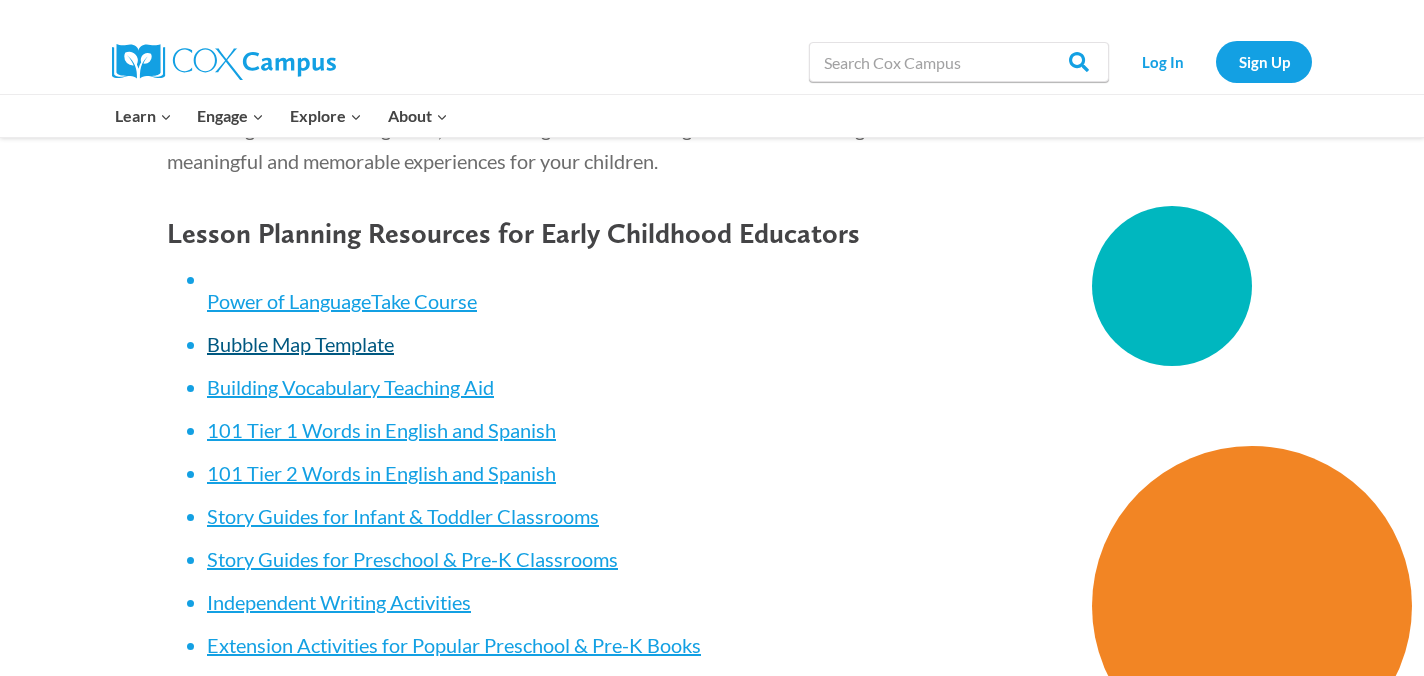 click on "Bubble Map Template" at bounding box center (300, 344) 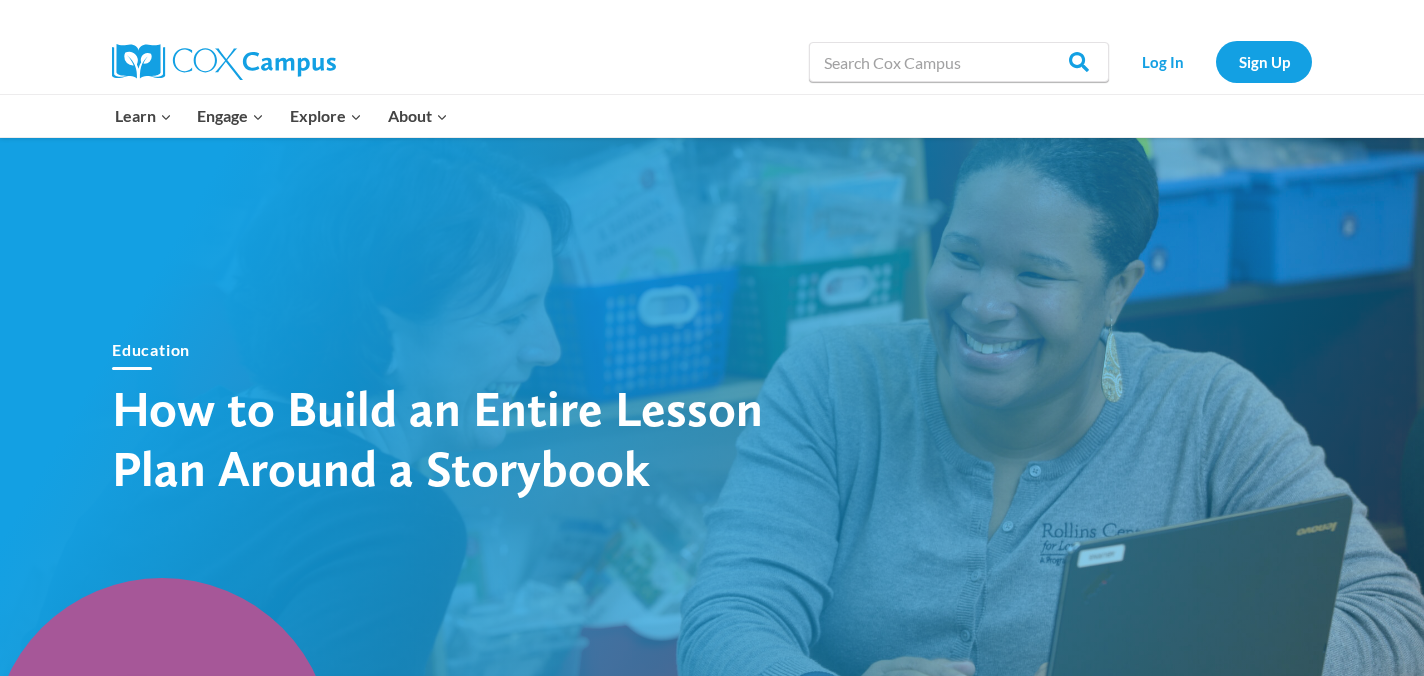 scroll, scrollTop: 8475, scrollLeft: 0, axis: vertical 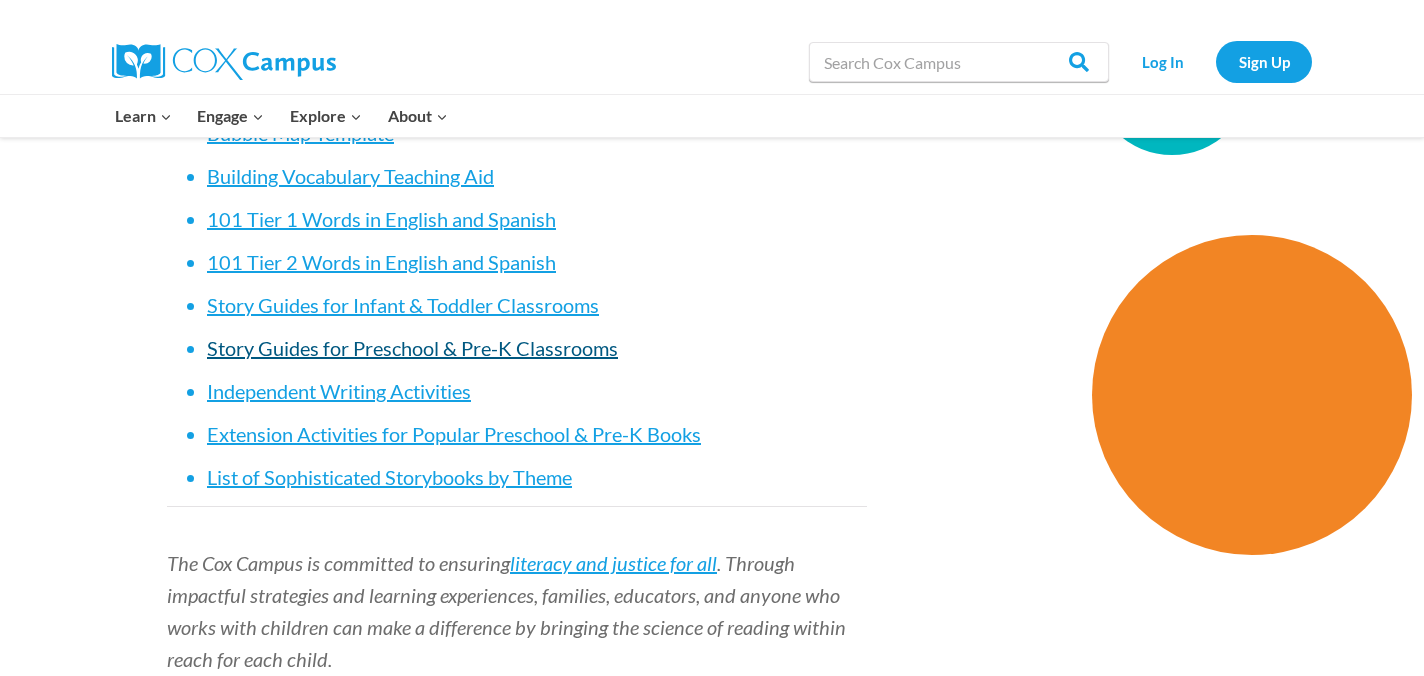 click on "Story Guides for Preschool & Pre-K Classrooms" at bounding box center (412, 348) 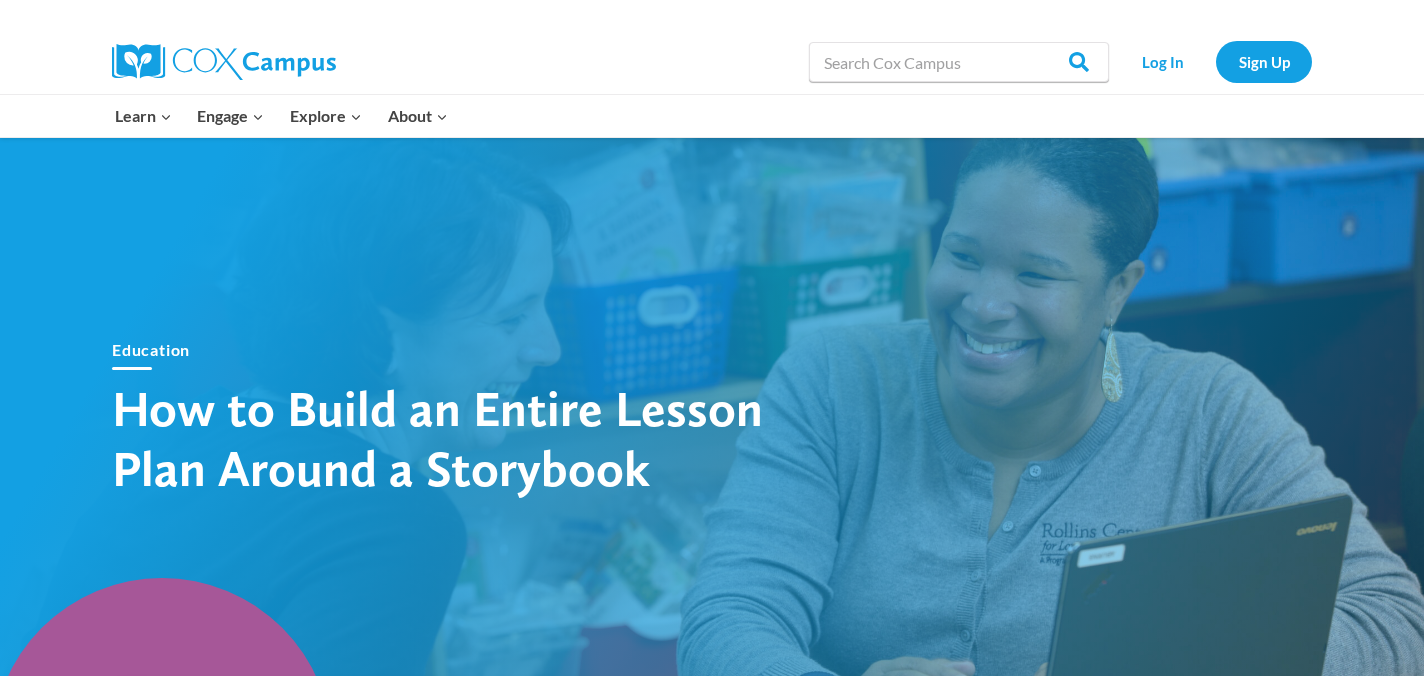 scroll, scrollTop: 8686, scrollLeft: 0, axis: vertical 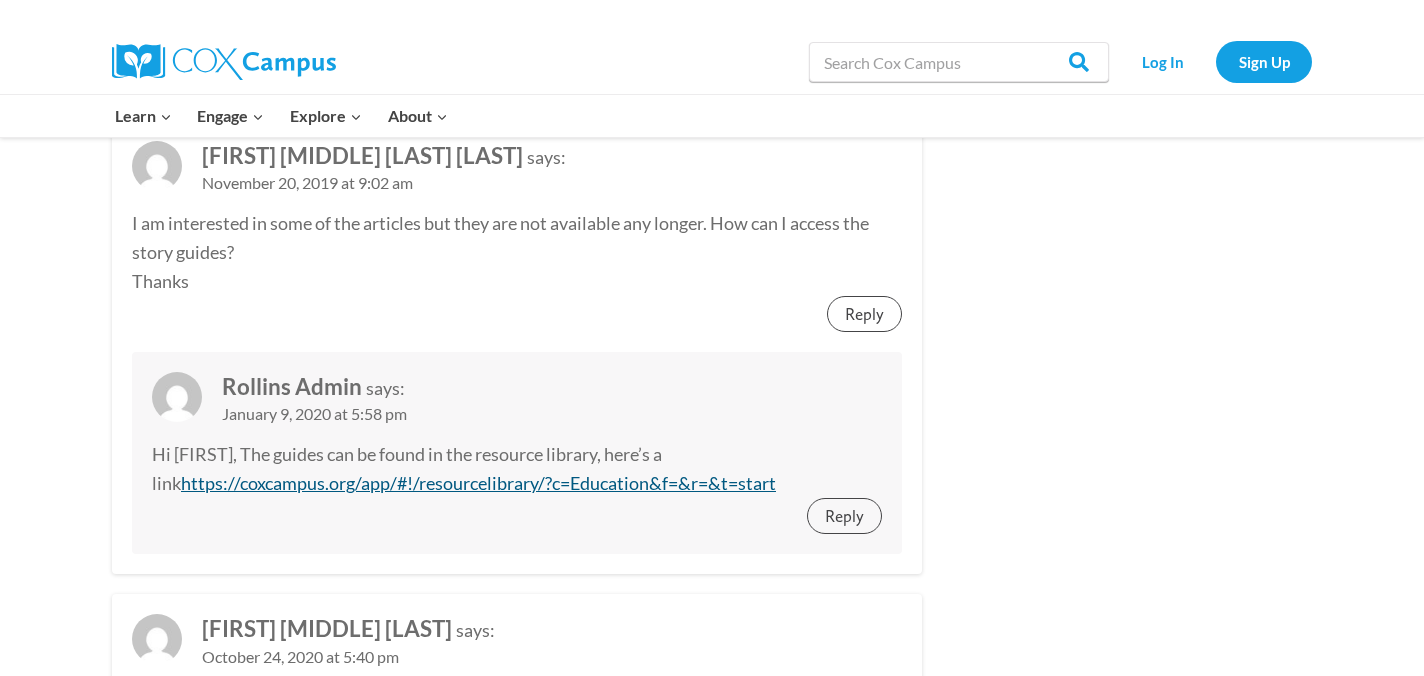 click on "https://coxcampus.org/app/#!/resourcelibrary/?c=Education&f=&r=&t=start" at bounding box center (478, 483) 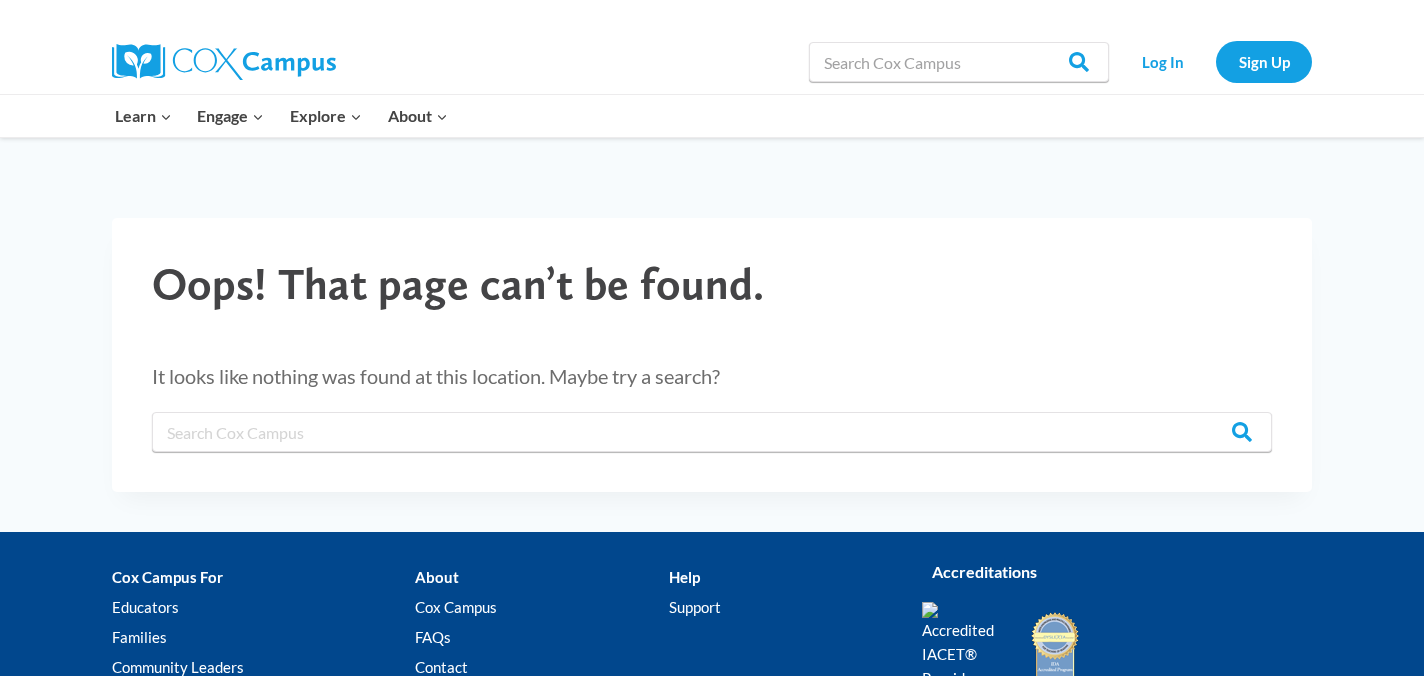 scroll, scrollTop: 0, scrollLeft: 0, axis: both 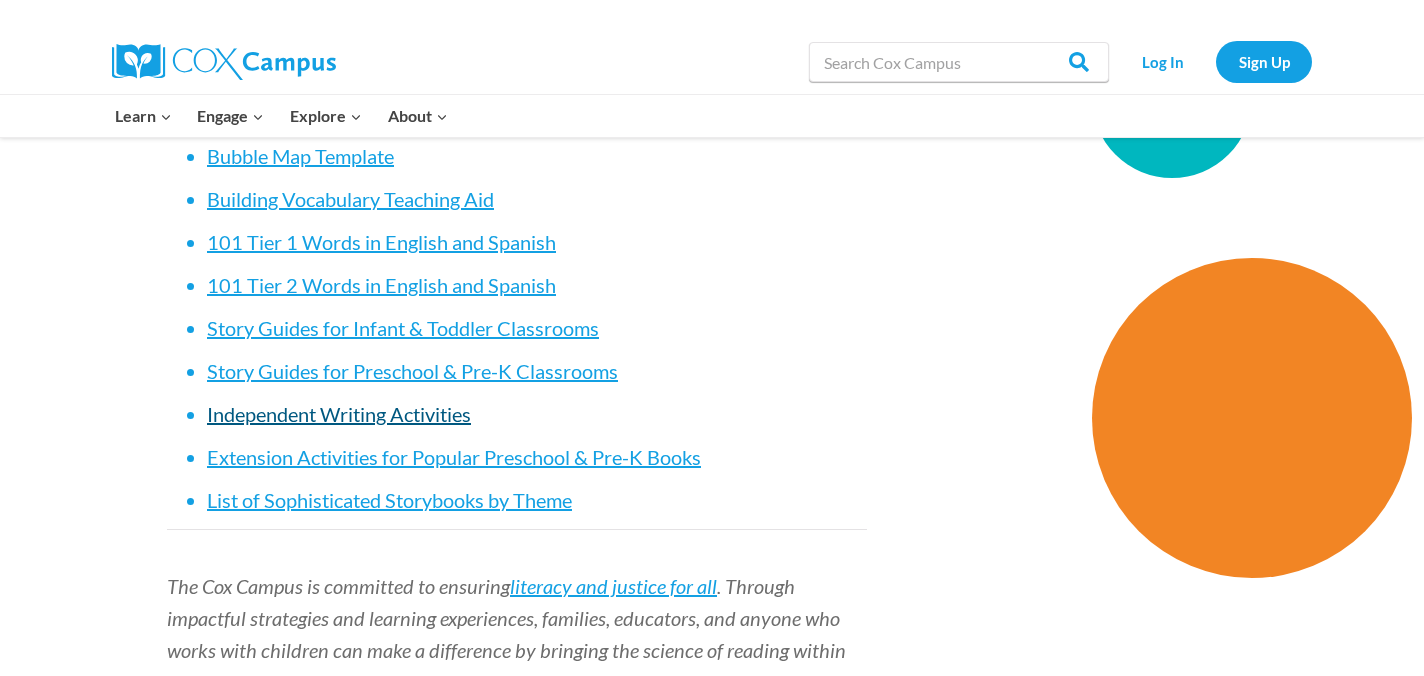 click on "Independent Writing Activities" at bounding box center [339, 414] 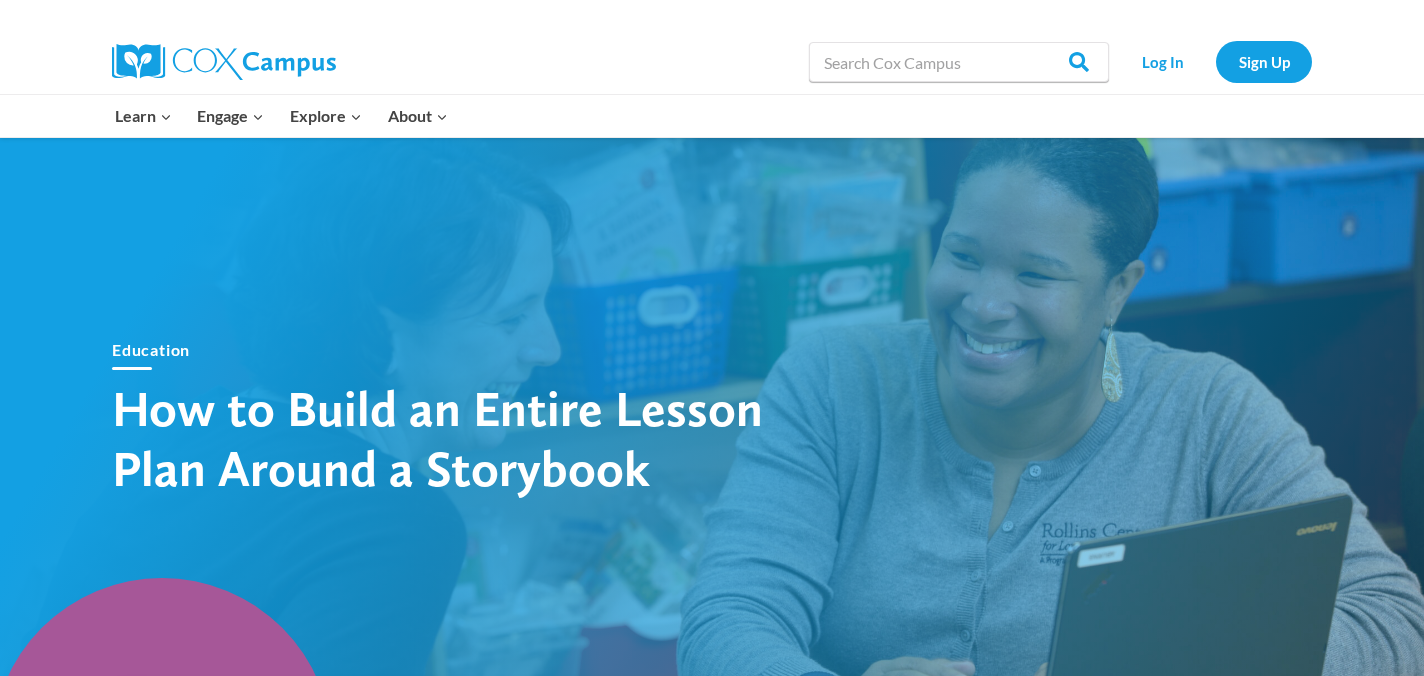scroll, scrollTop: 8663, scrollLeft: 0, axis: vertical 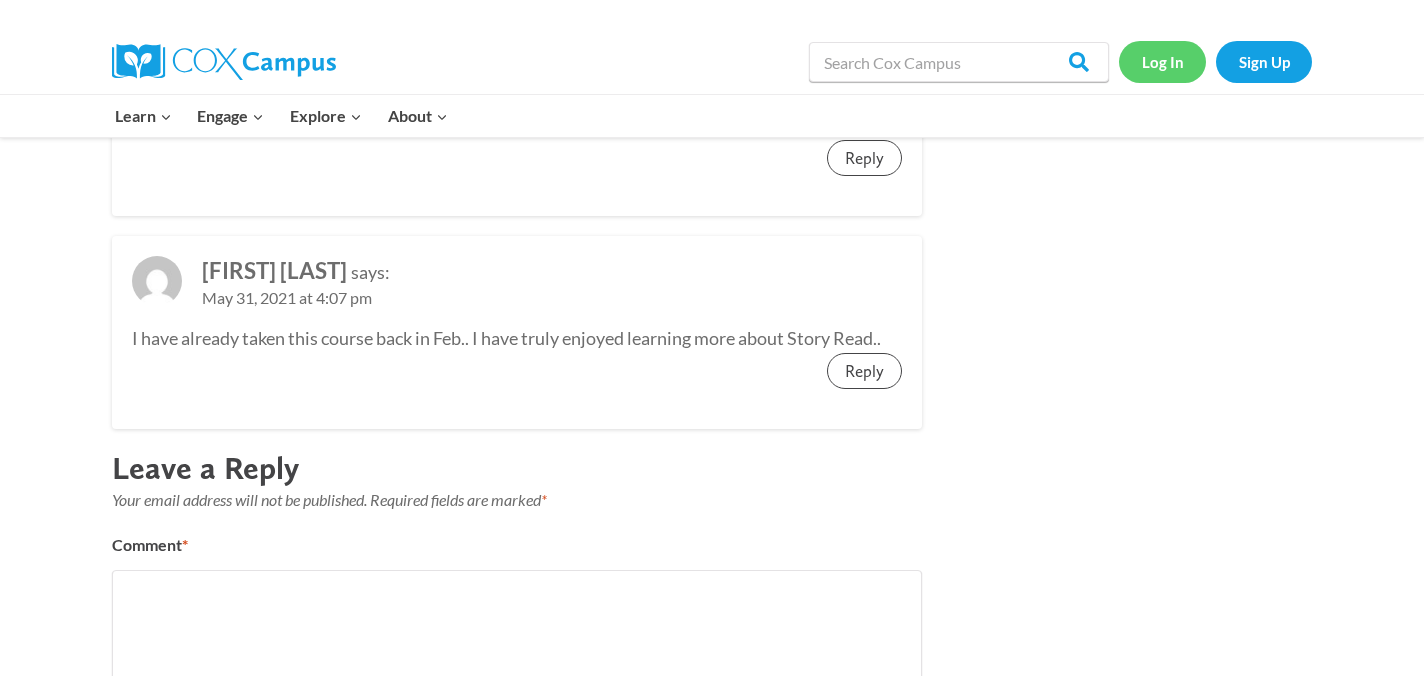 click on "Log In" at bounding box center [1162, 61] 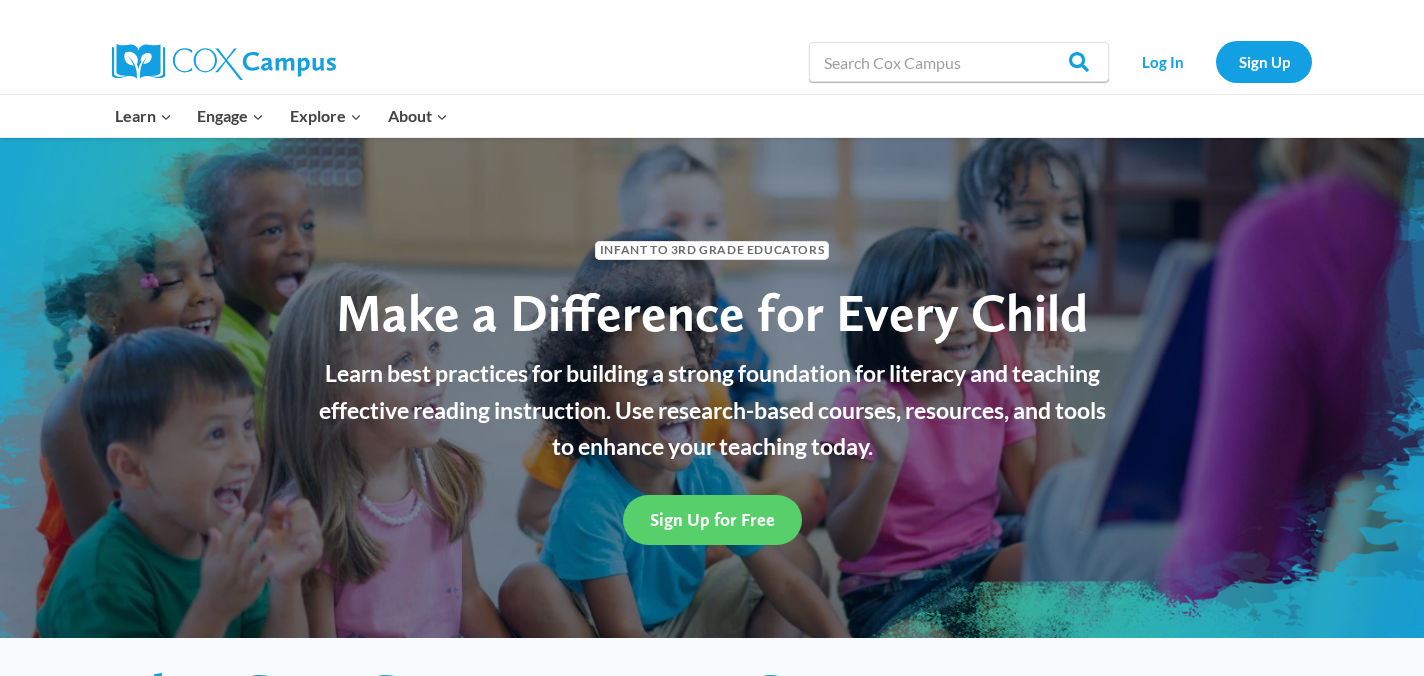 scroll, scrollTop: 0, scrollLeft: 0, axis: both 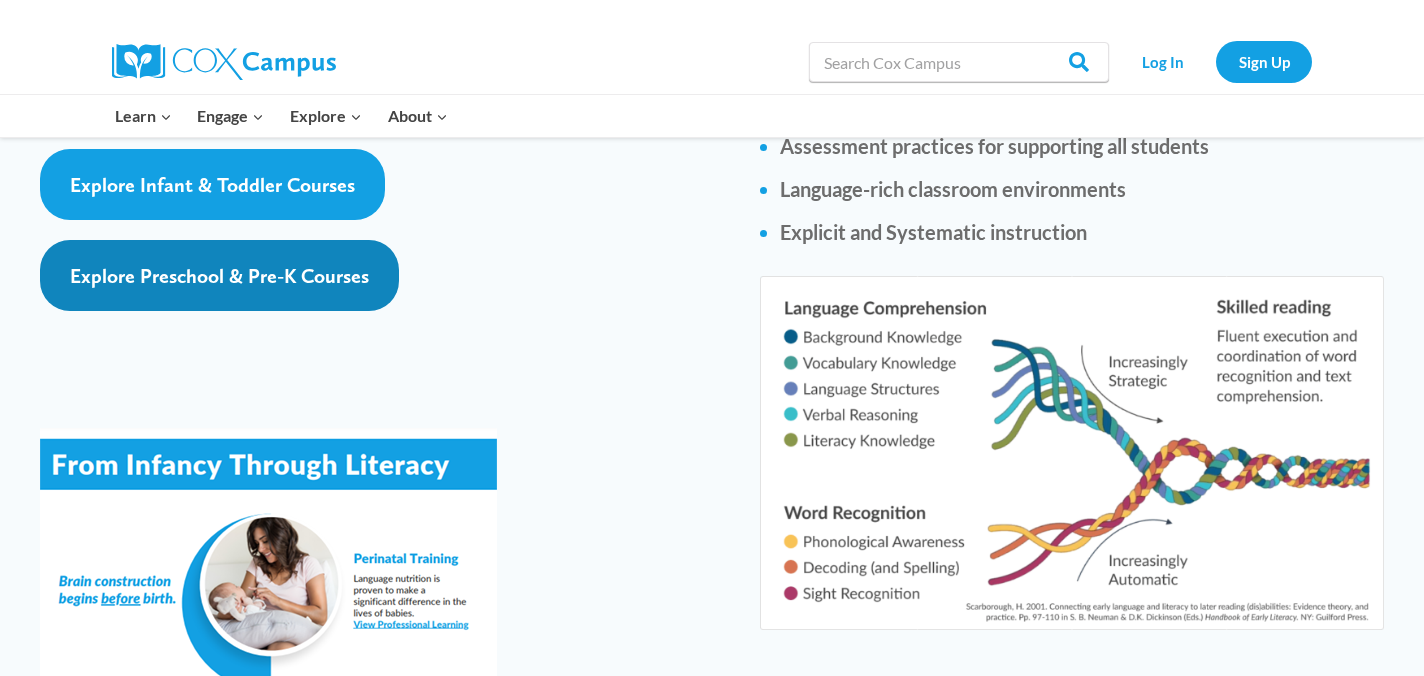 click on "Explore Preschool & Pre-K Courses" at bounding box center (219, 275) 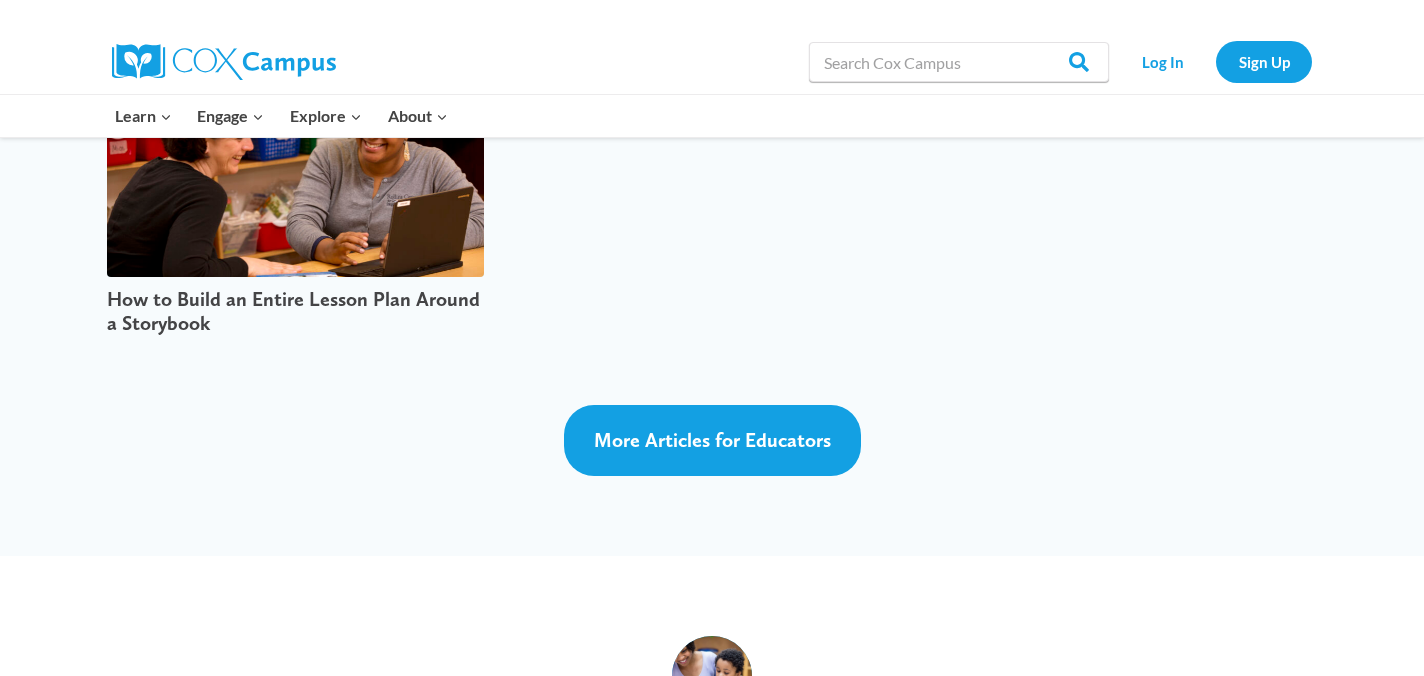 scroll, scrollTop: 4967, scrollLeft: 0, axis: vertical 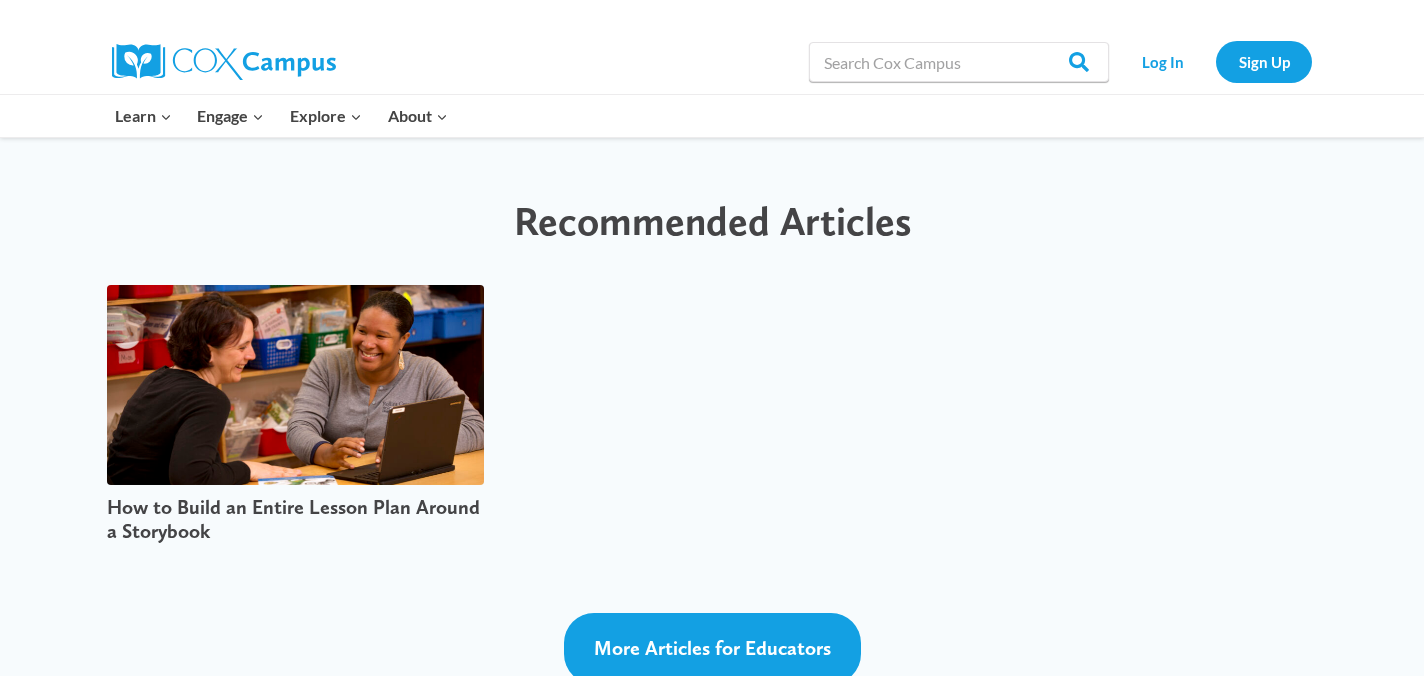 click at bounding box center (295, 385) 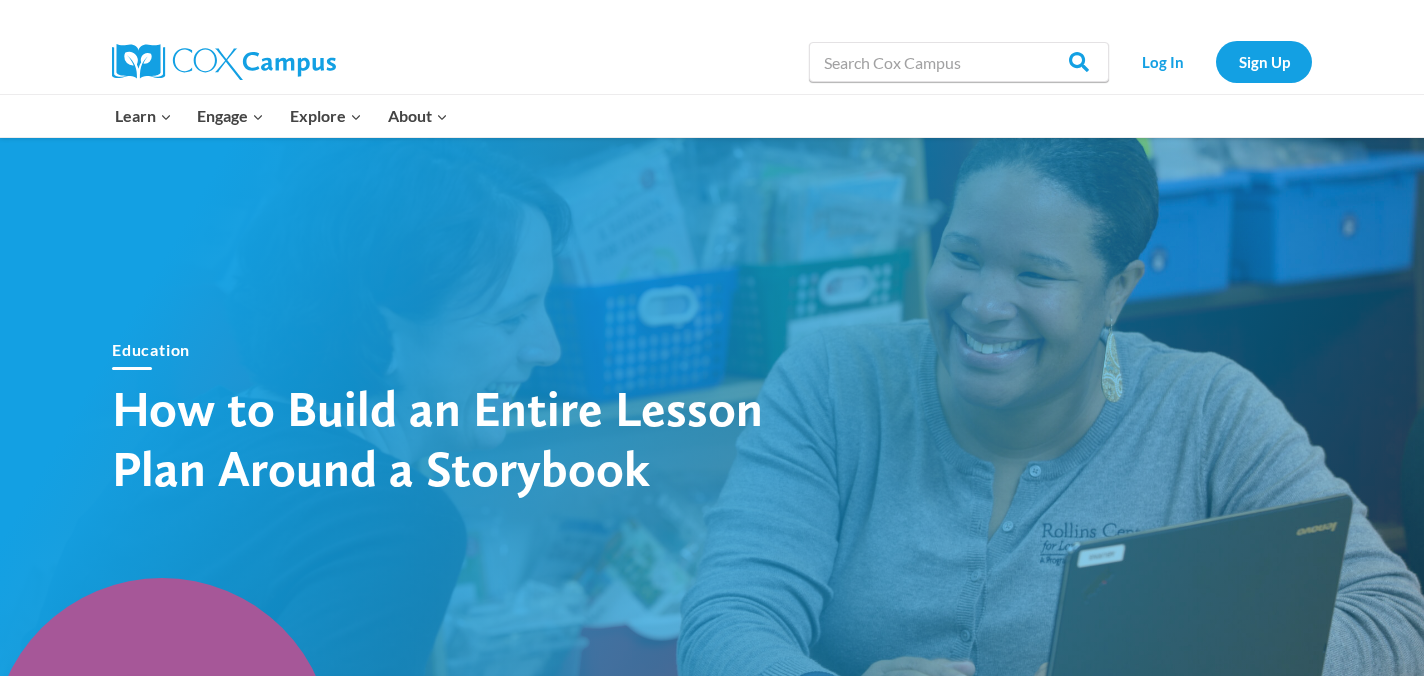 scroll, scrollTop: 0, scrollLeft: 0, axis: both 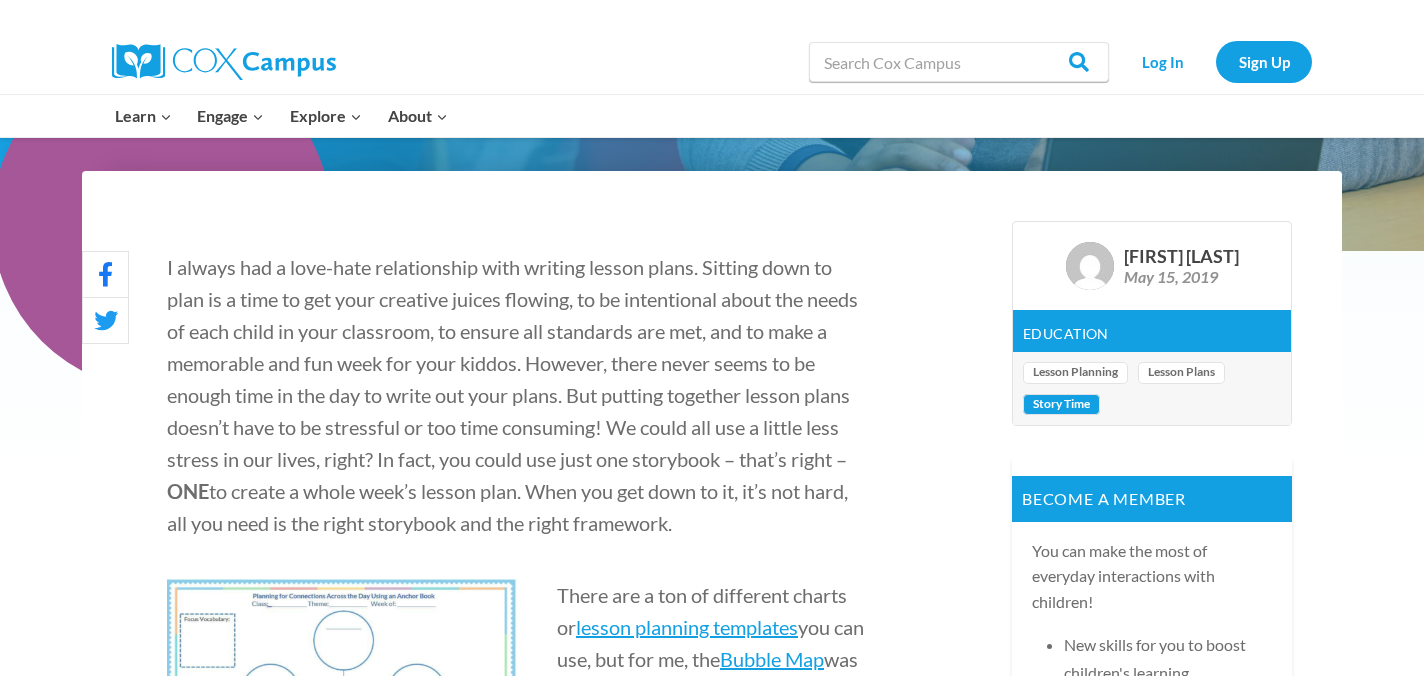 click on "Story Time" at bounding box center [1061, 405] 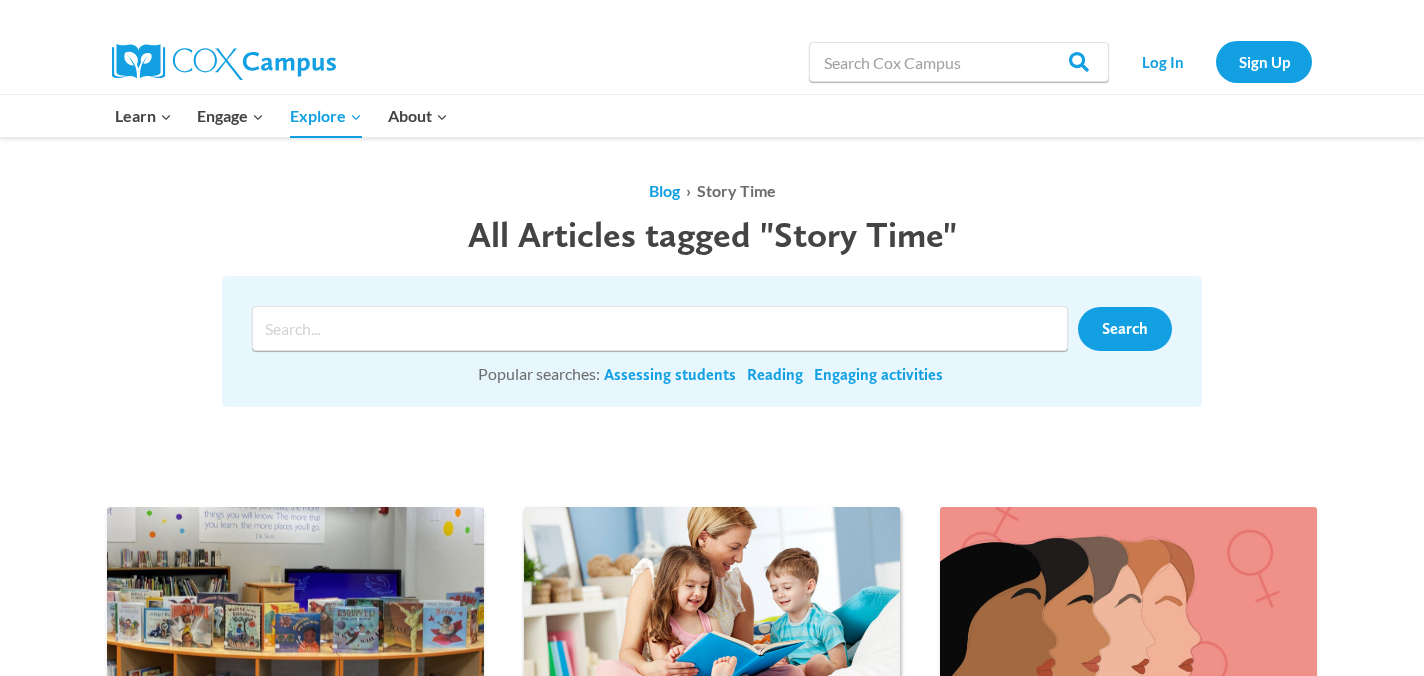 scroll, scrollTop: 0, scrollLeft: 0, axis: both 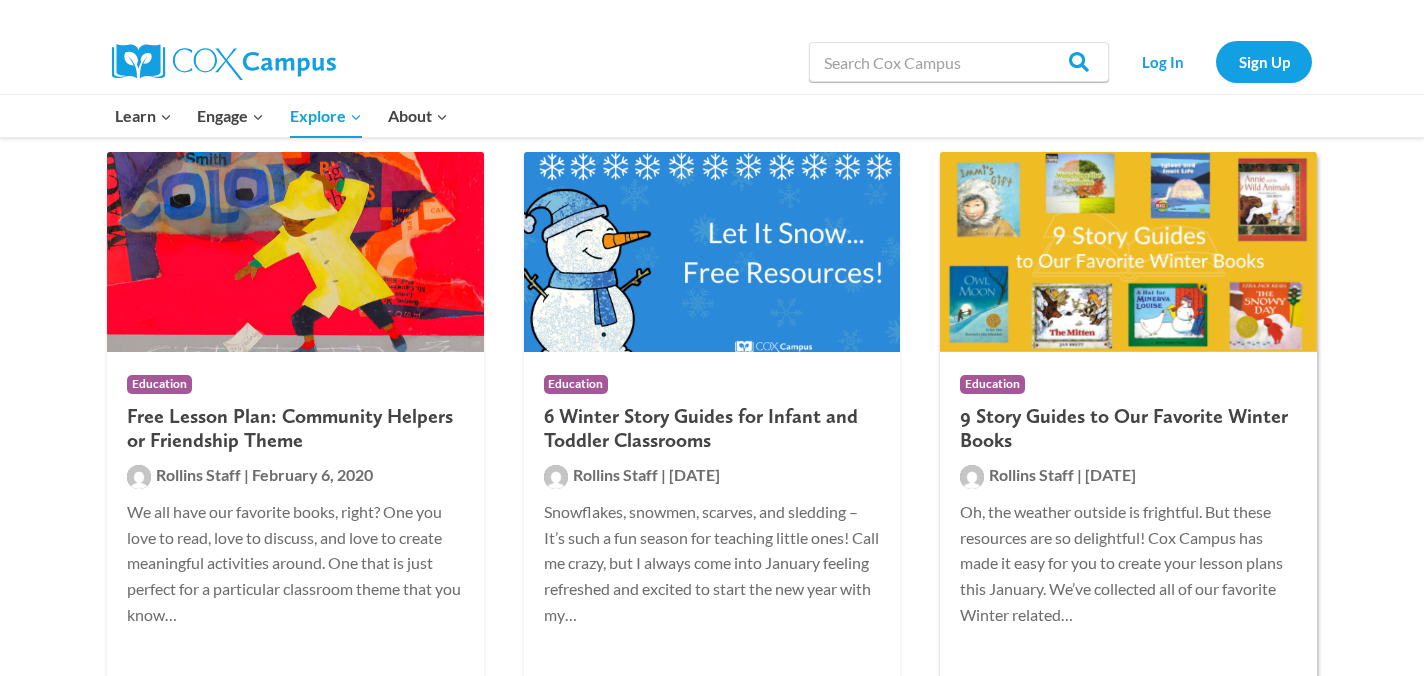 click on "9 Story Guides to Our Favorite Winter Books" at bounding box center (1128, 428) 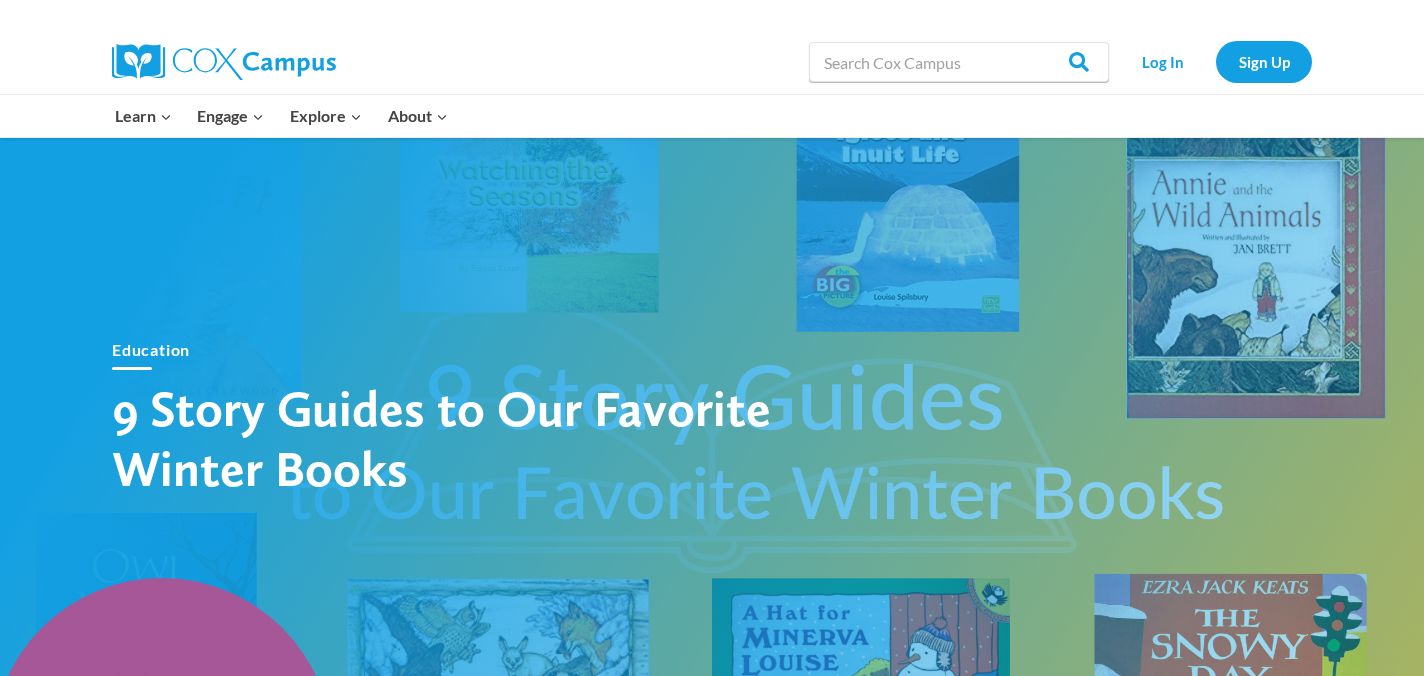 scroll, scrollTop: 0, scrollLeft: 0, axis: both 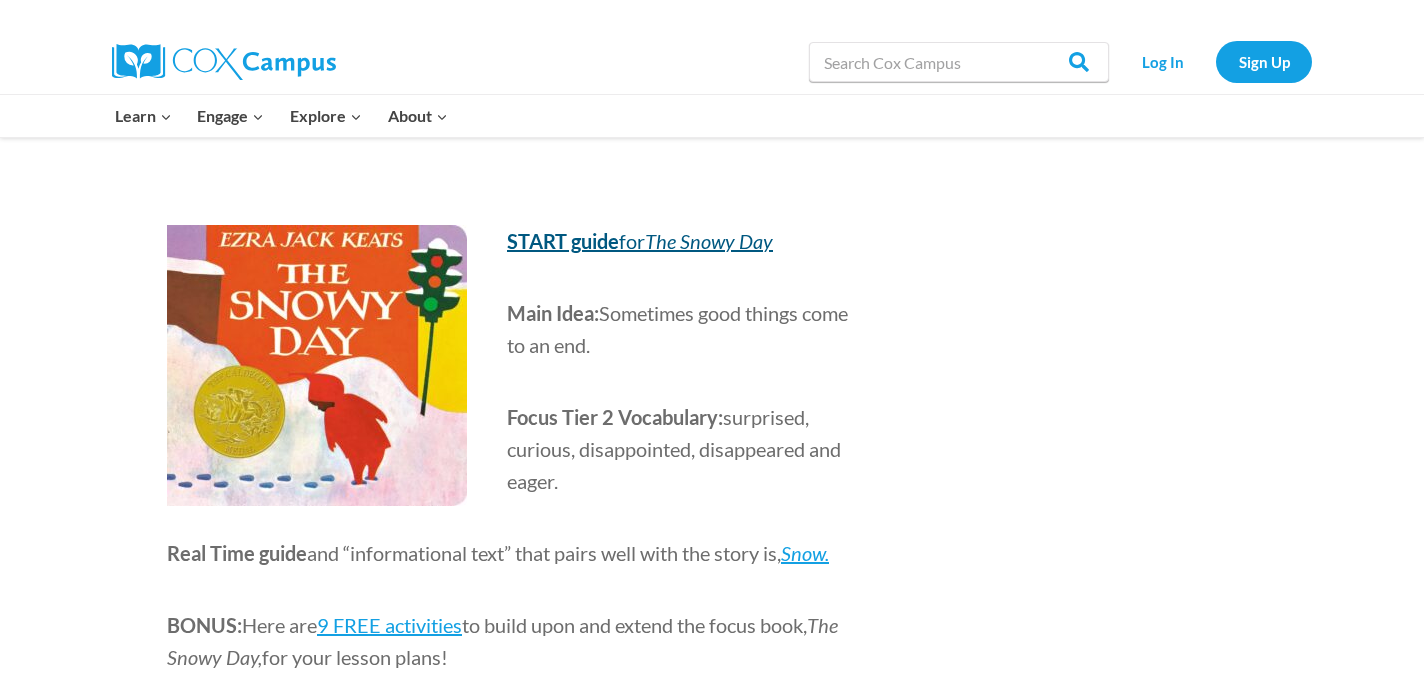 click on "START guide" at bounding box center (563, 241) 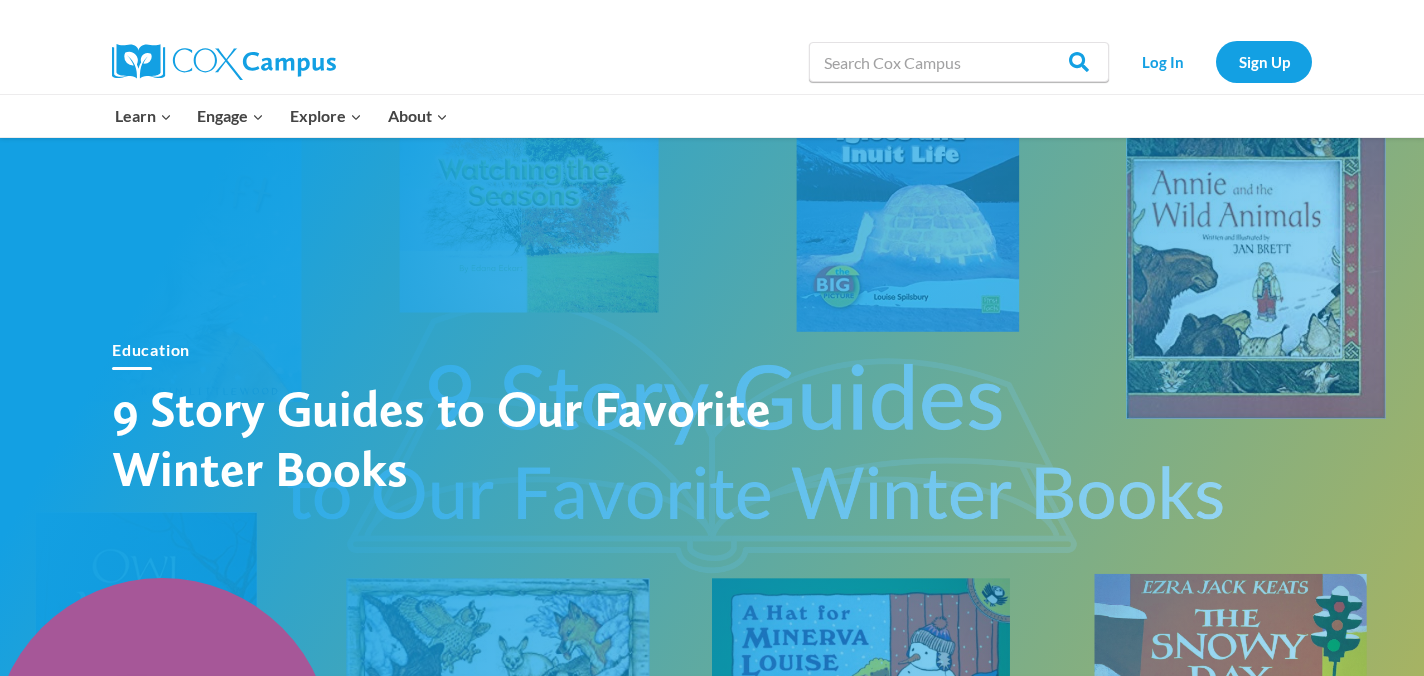 scroll, scrollTop: 2105, scrollLeft: 0, axis: vertical 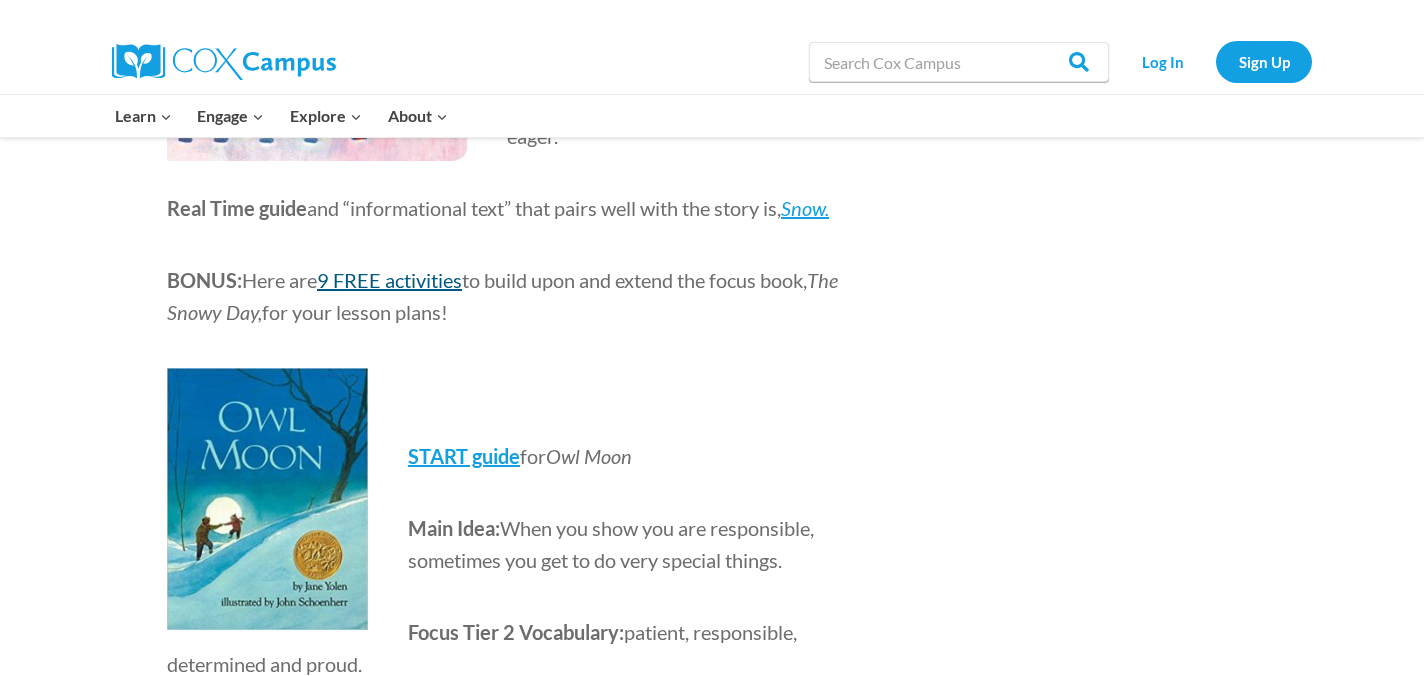 click on "9 FREE activities" at bounding box center (389, 280) 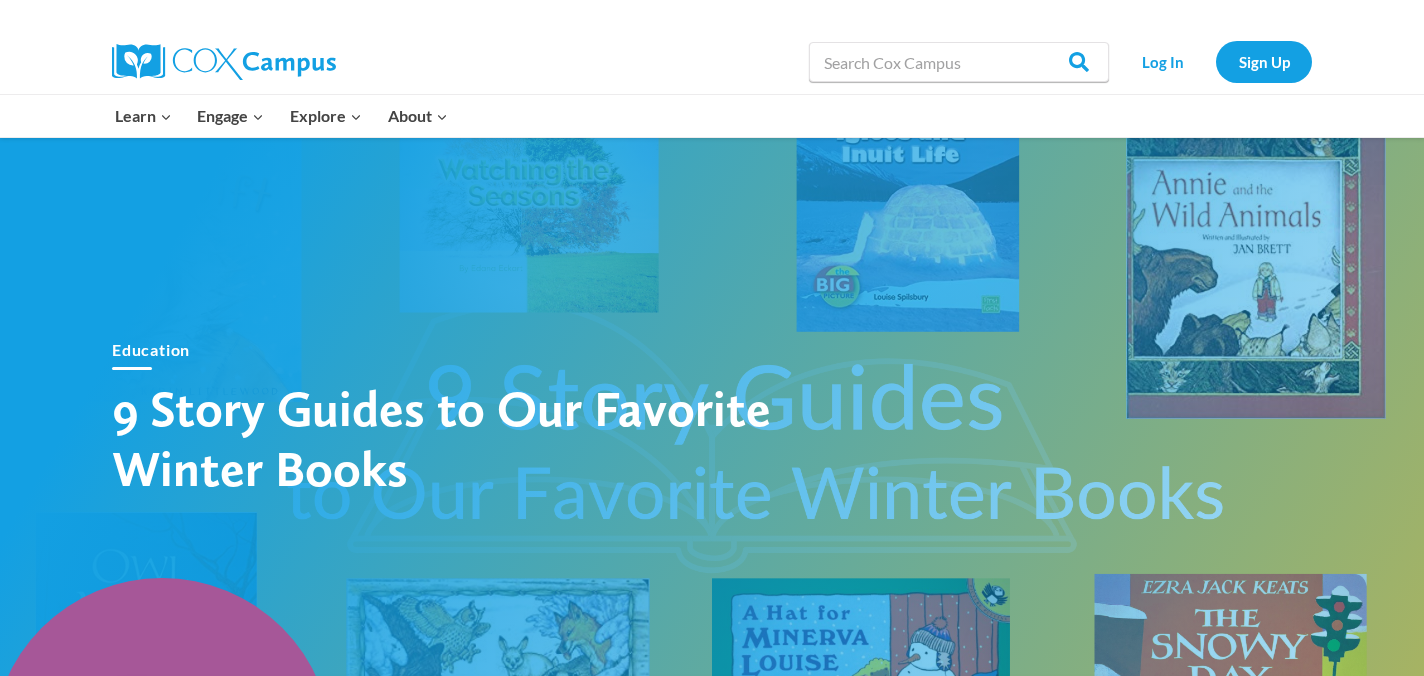 scroll, scrollTop: 2450, scrollLeft: 0, axis: vertical 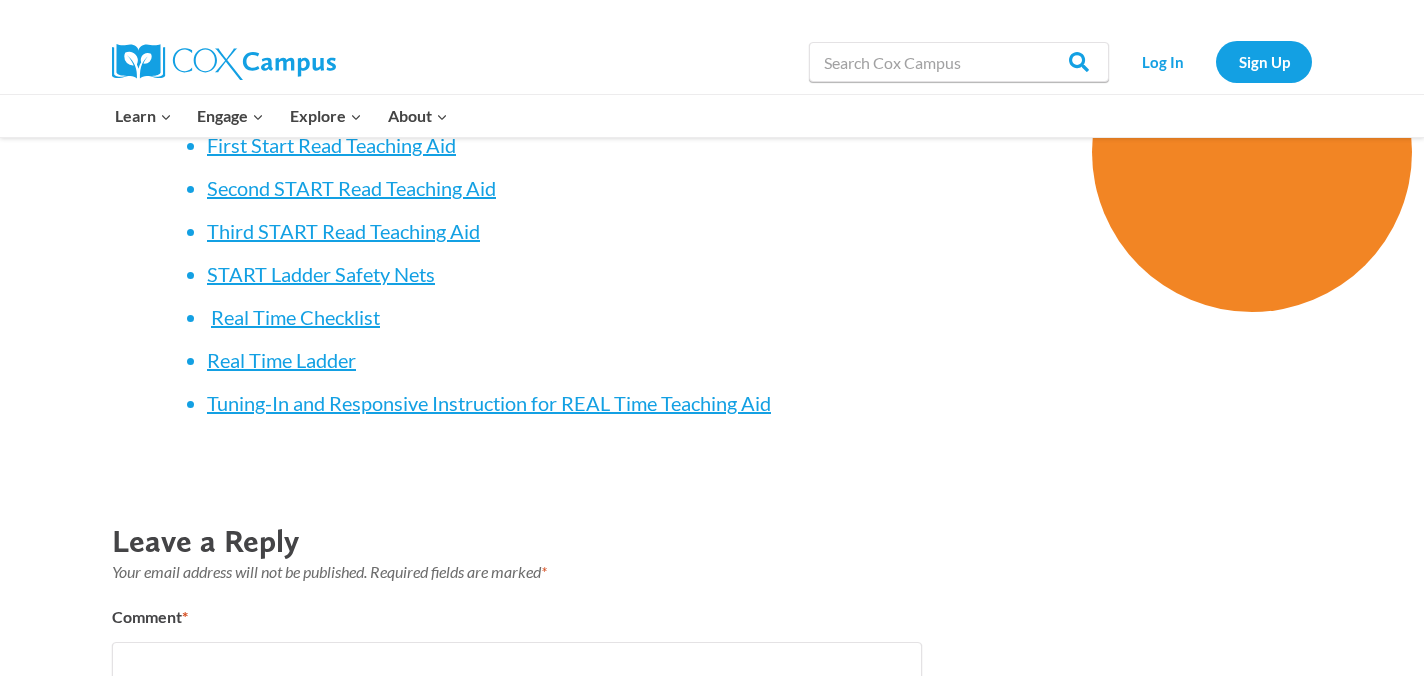 click on "First Start Read Teaching Aid" at bounding box center [537, 145] 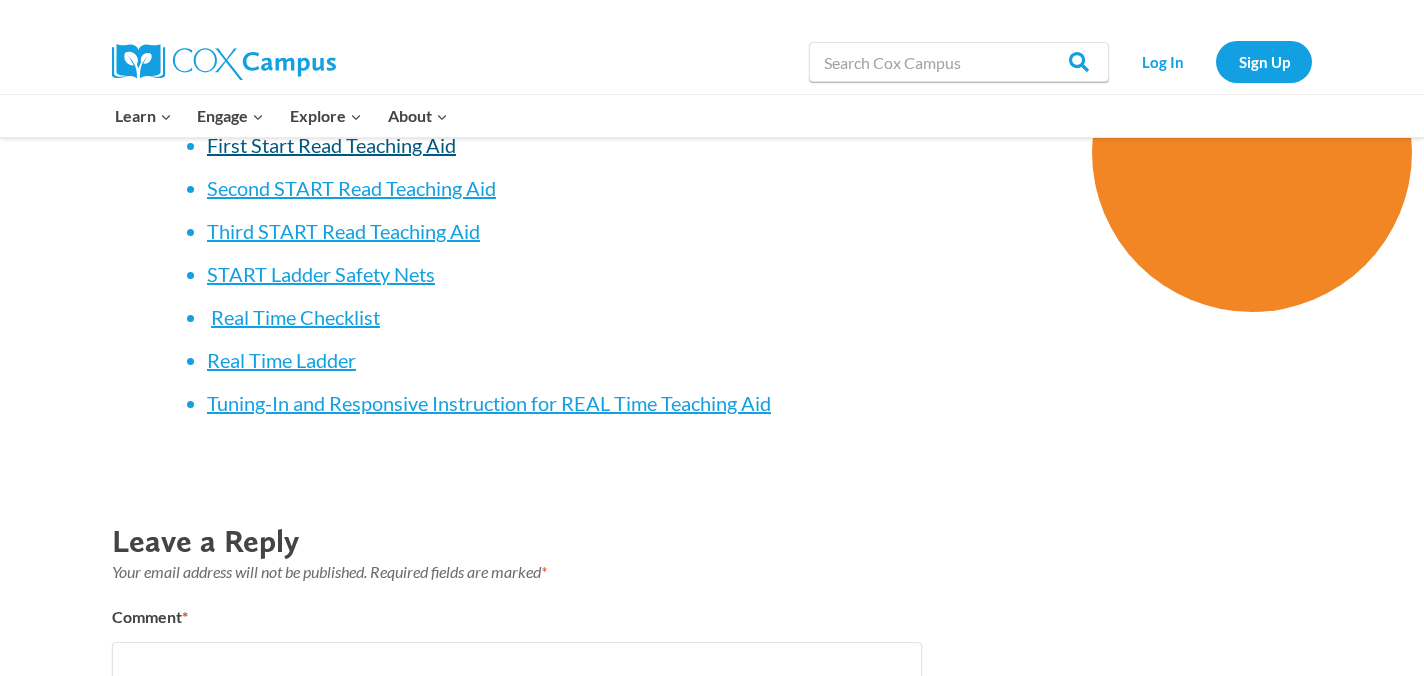 click on "First Start Read Teaching Aid" at bounding box center [331, 145] 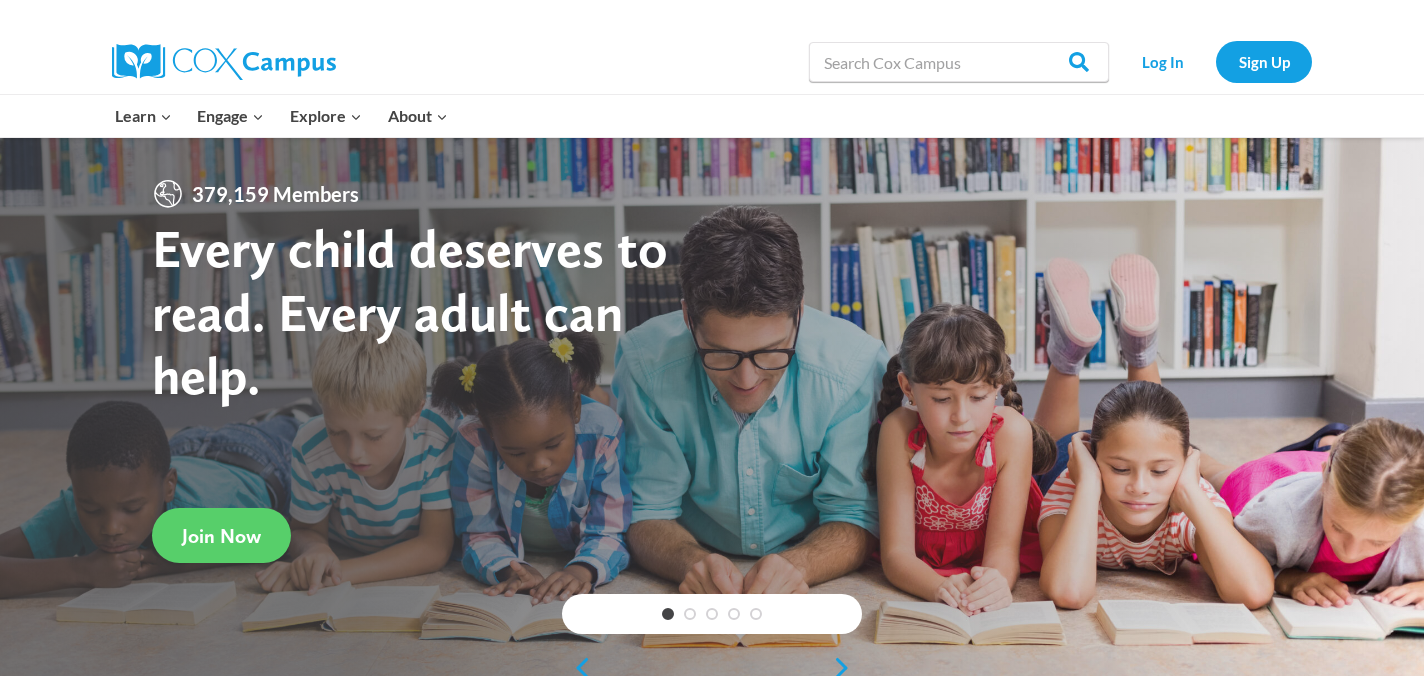 scroll, scrollTop: 0, scrollLeft: 0, axis: both 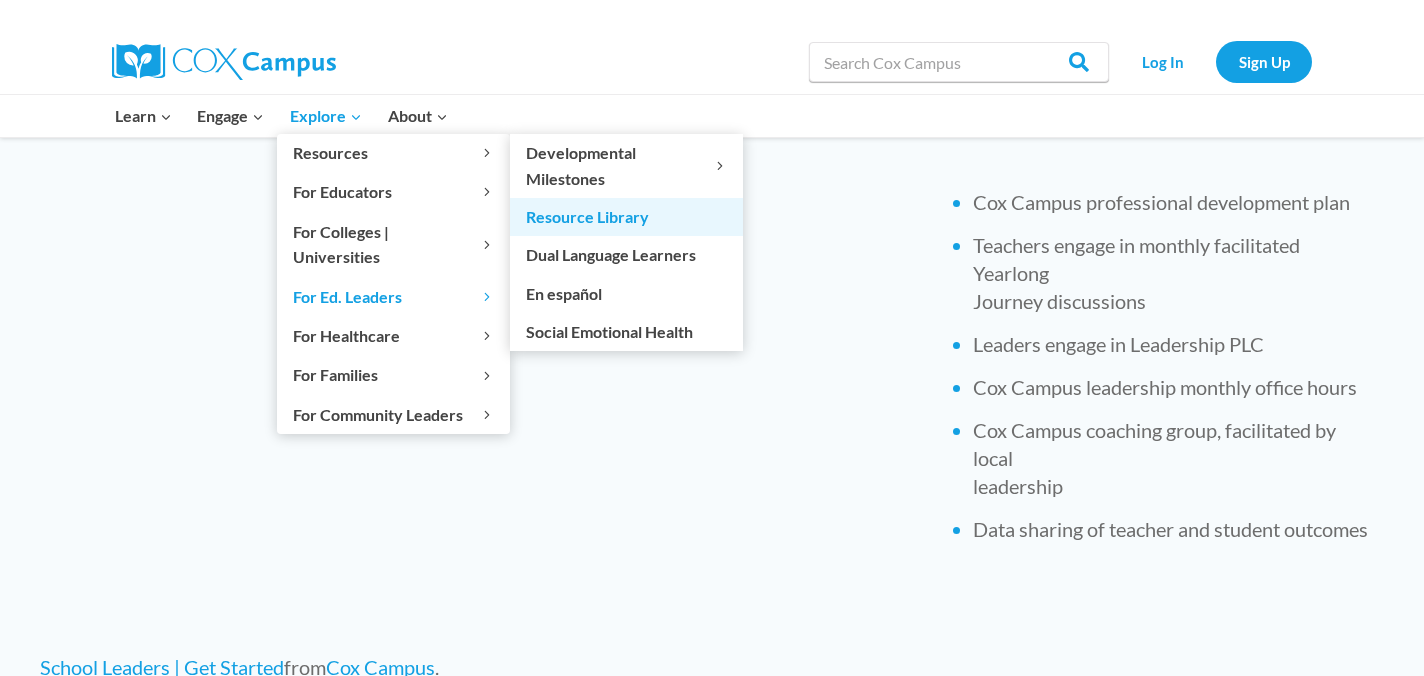 click on "Resource Library" at bounding box center (626, 217) 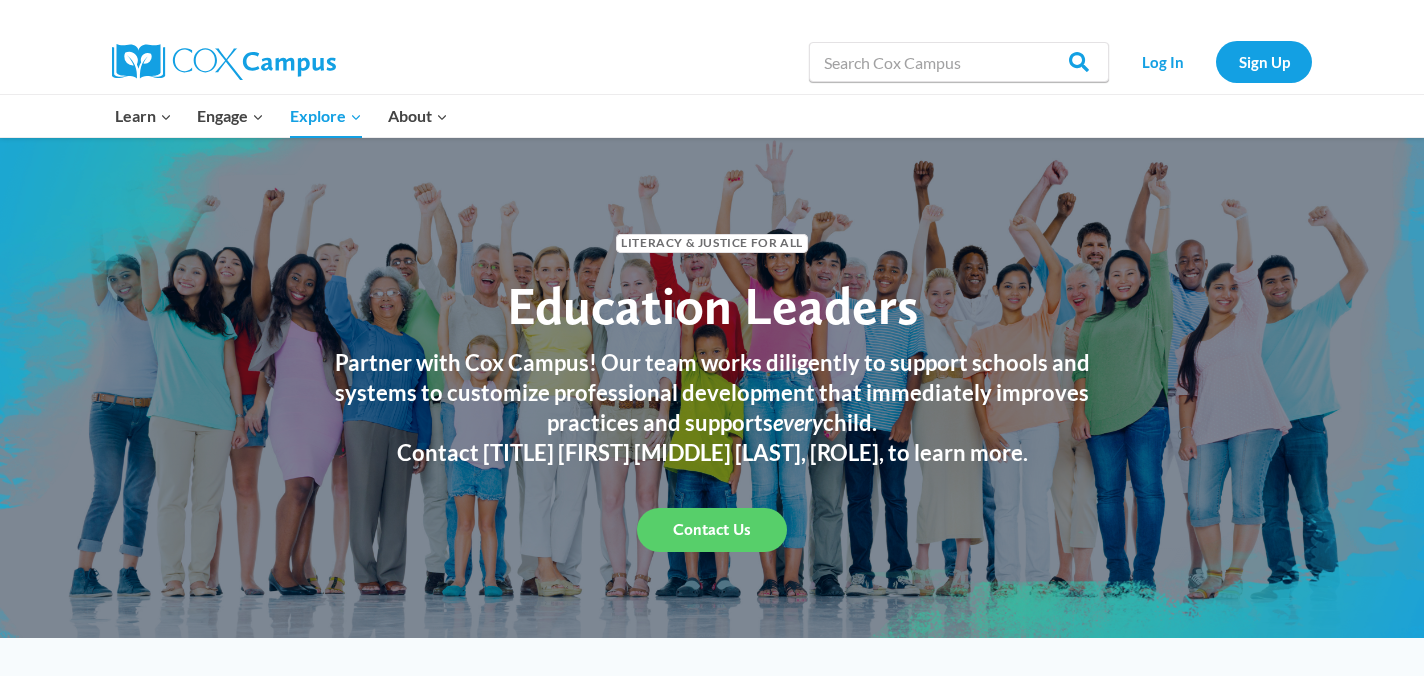 scroll, scrollTop: 0, scrollLeft: 0, axis: both 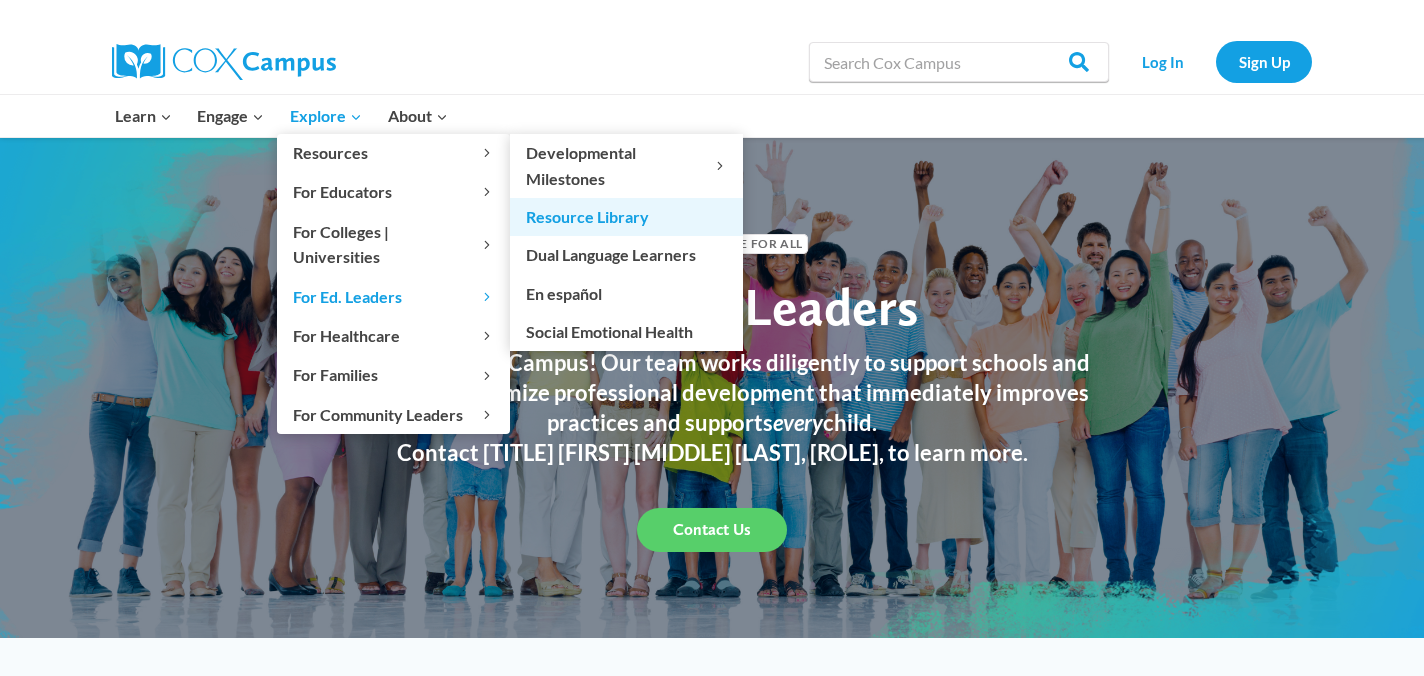 click on "Resource Library" at bounding box center [626, 217] 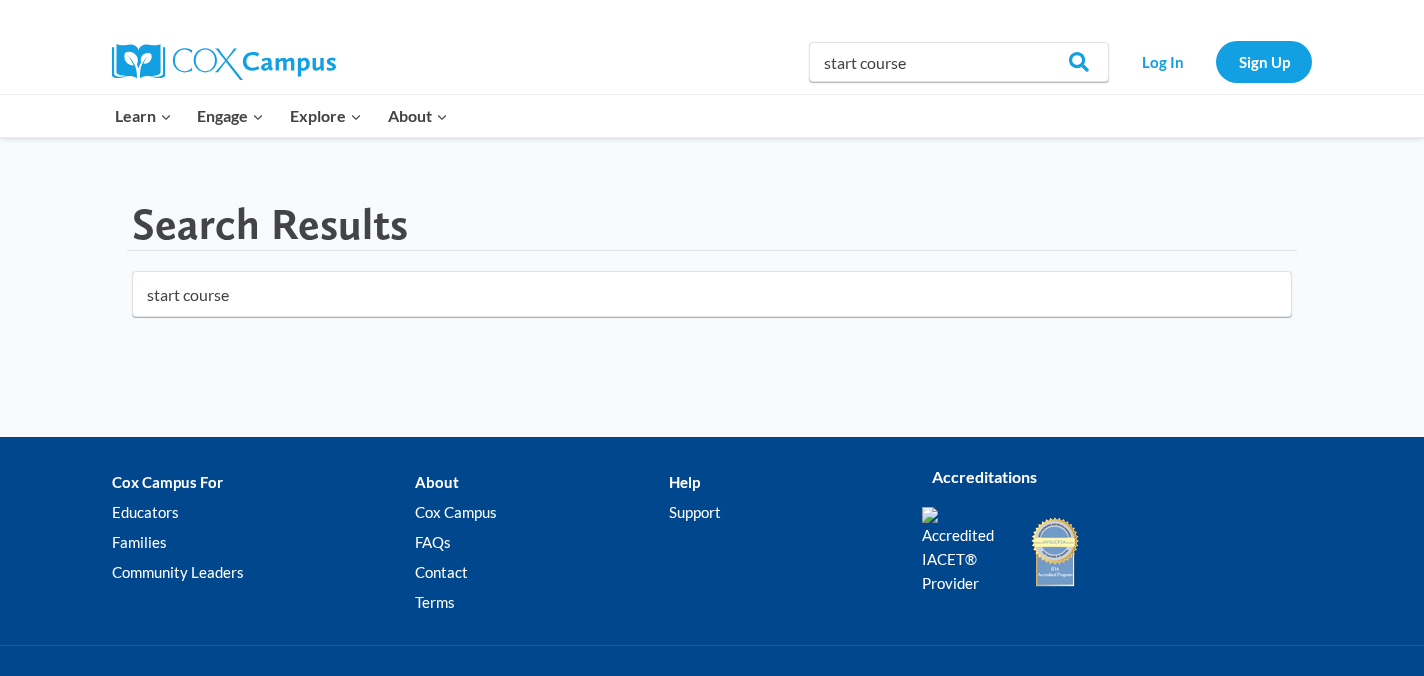 scroll, scrollTop: 0, scrollLeft: 0, axis: both 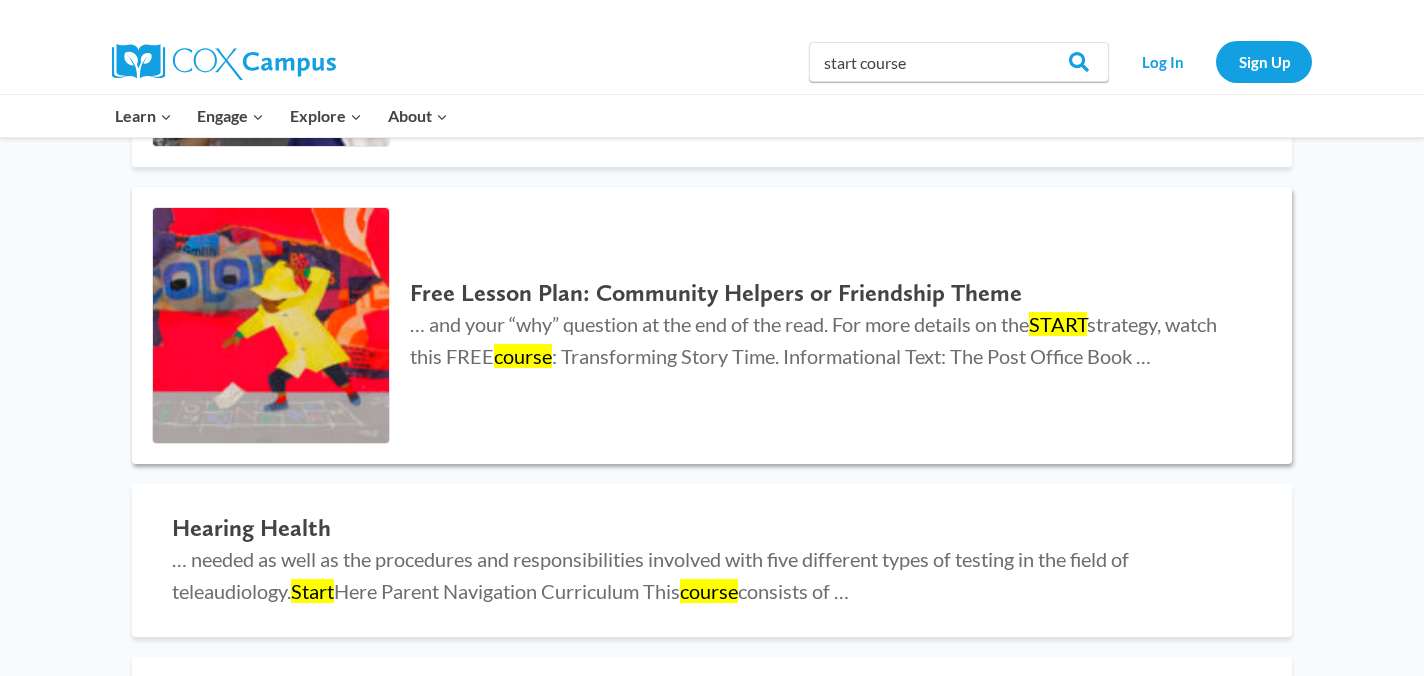 click on "Free Lesson Plan: Community Helpers or Friendship Theme" at bounding box center (831, 293) 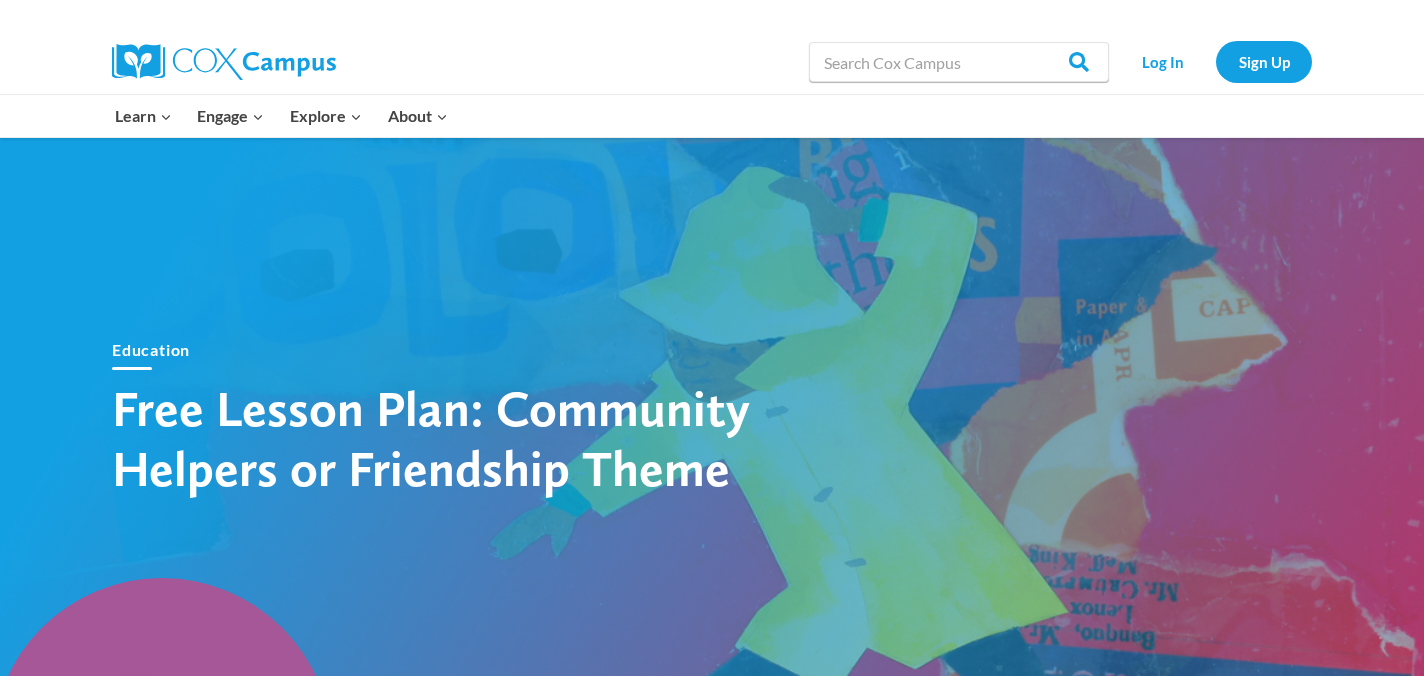 scroll, scrollTop: 0, scrollLeft: 0, axis: both 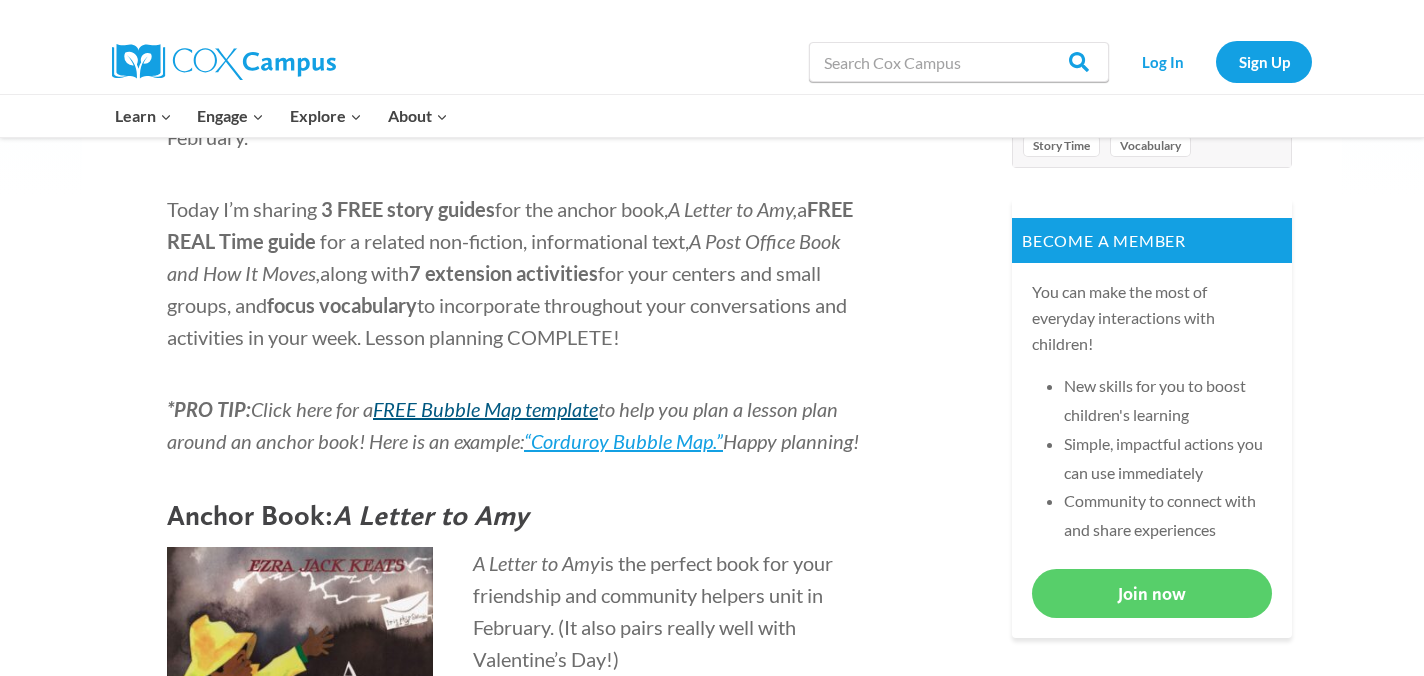 click on "FREE Bubble Map template" at bounding box center [485, 409] 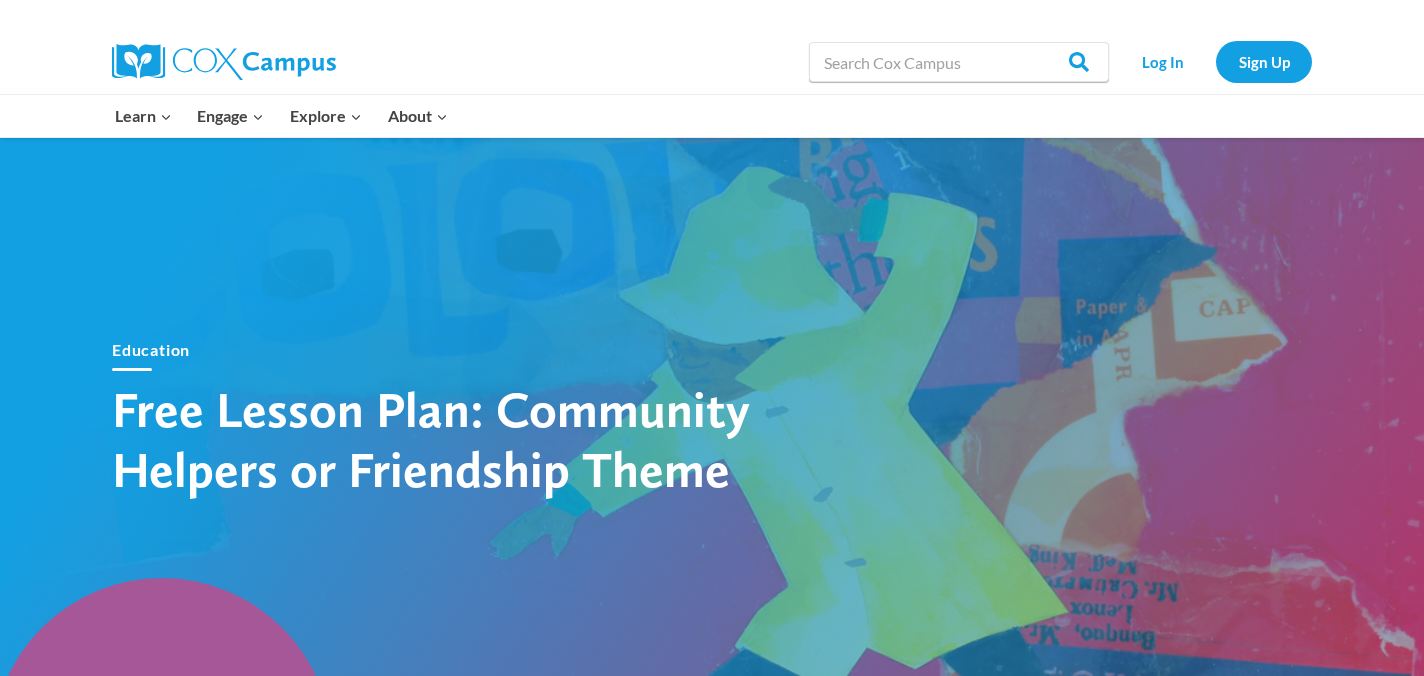 scroll, scrollTop: 332, scrollLeft: 0, axis: vertical 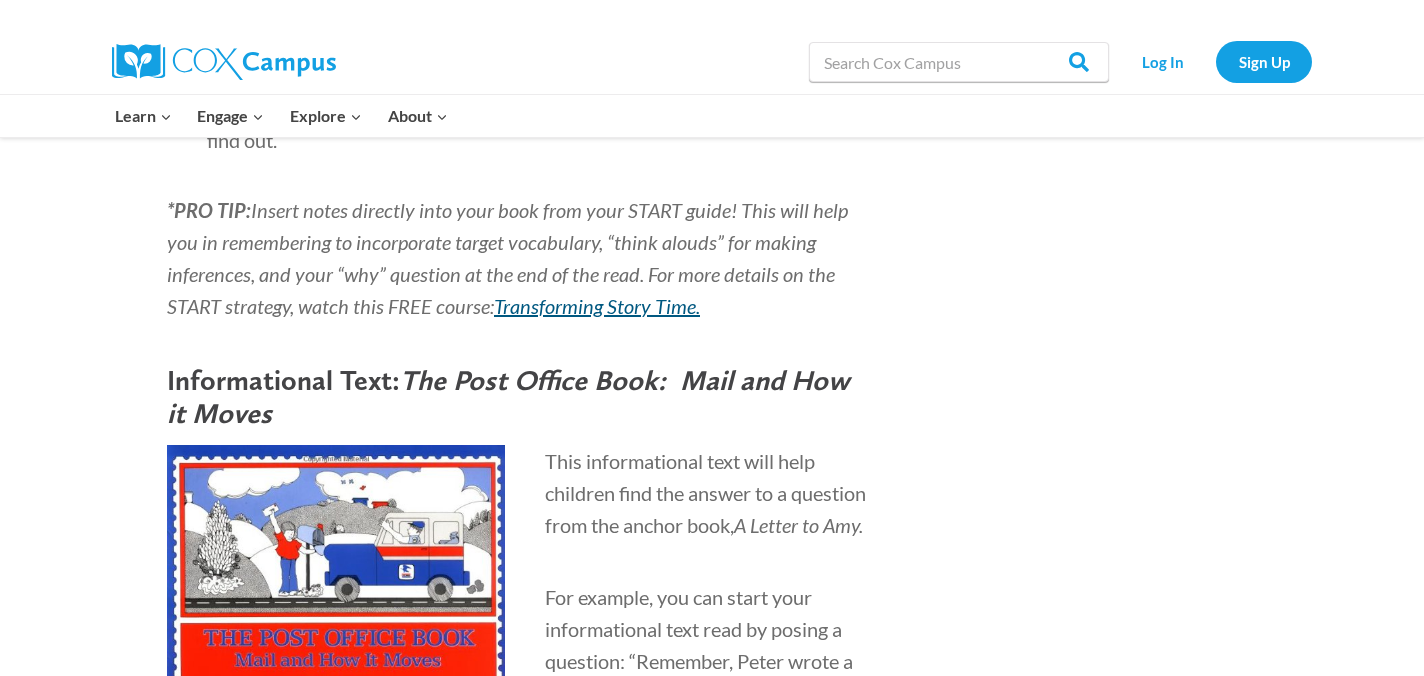 click on "Transforming Story Time." at bounding box center [597, 306] 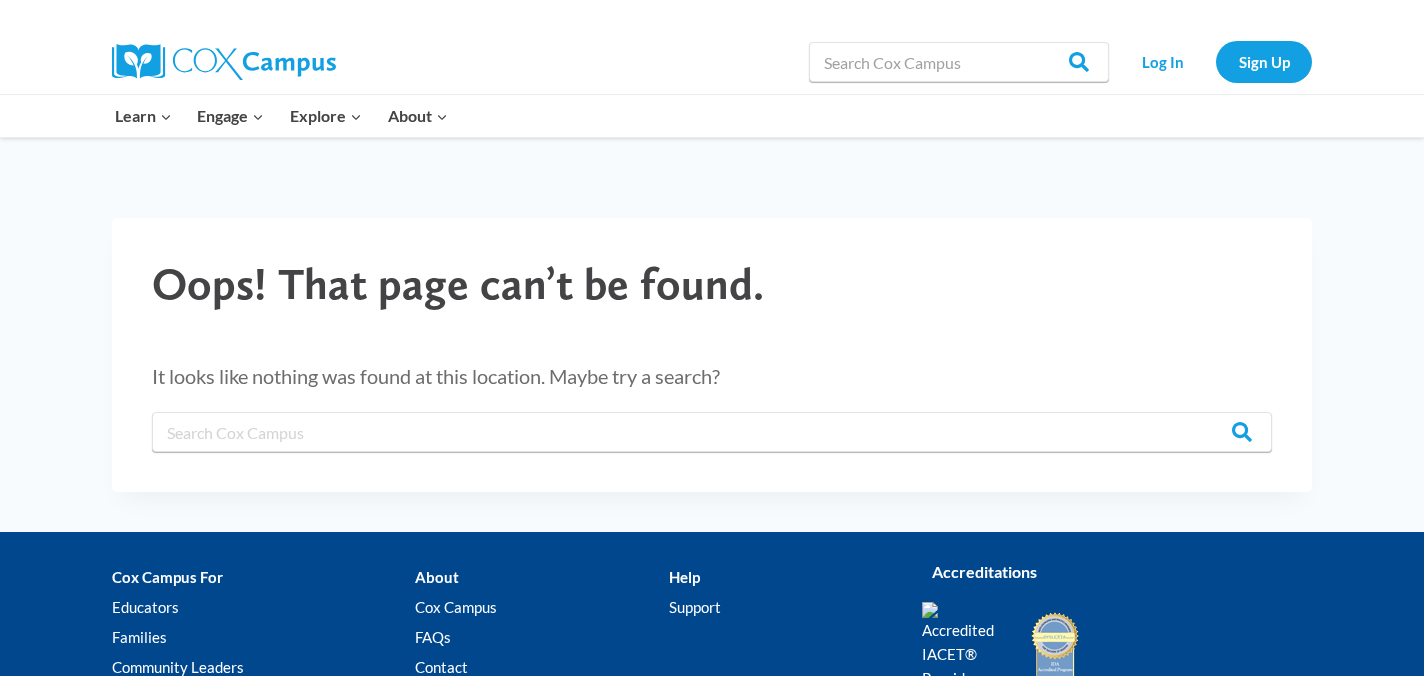 scroll, scrollTop: 0, scrollLeft: 0, axis: both 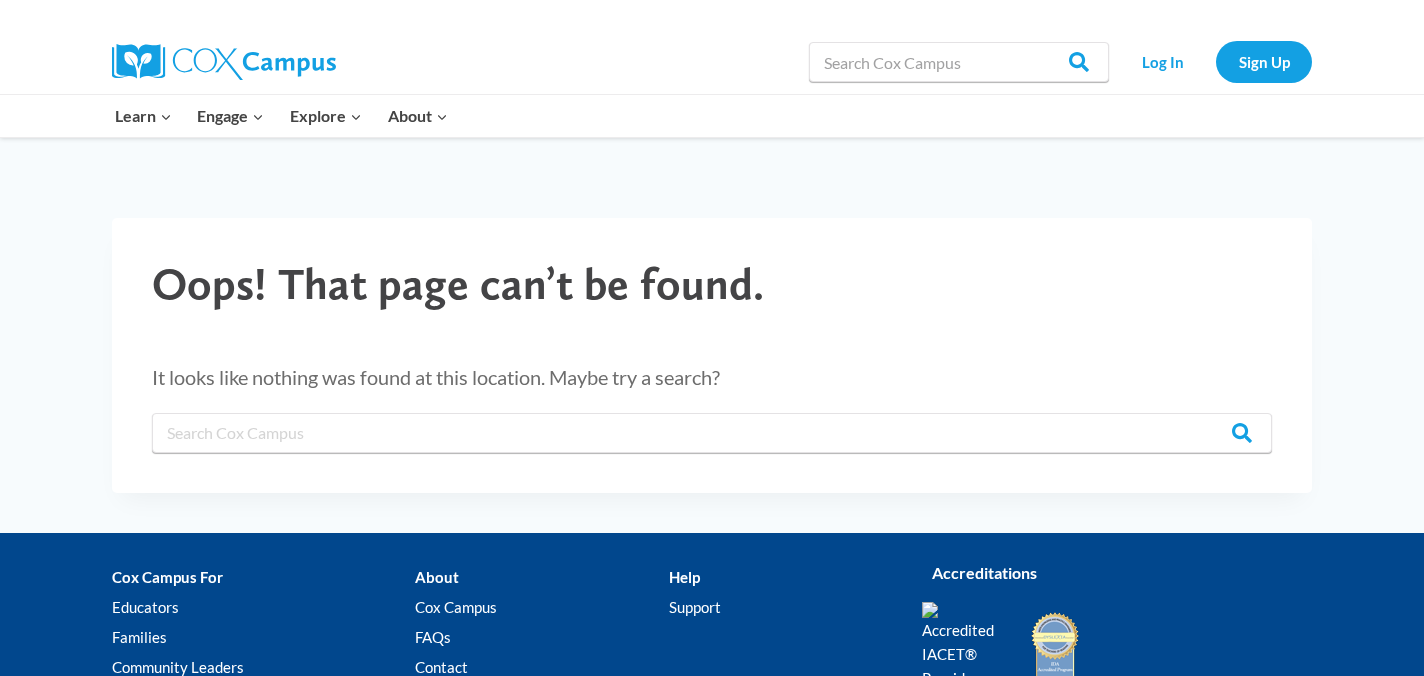 click on "Oops! That page can’t be found.
It looks like nothing was found at this location. Maybe try a search?
Search in https://coxcampus.org/
Search
Search" at bounding box center (712, 355) 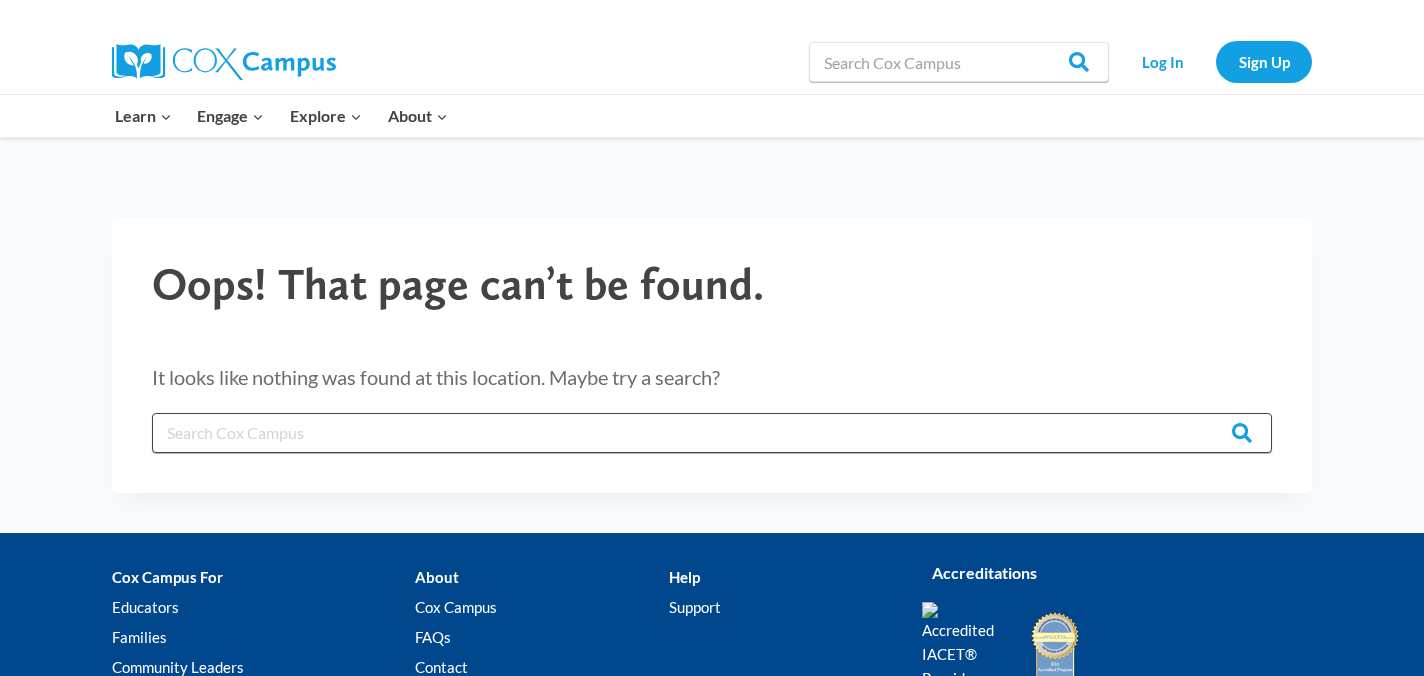 click on "Search in https://coxcampus.org/" at bounding box center [712, 433] 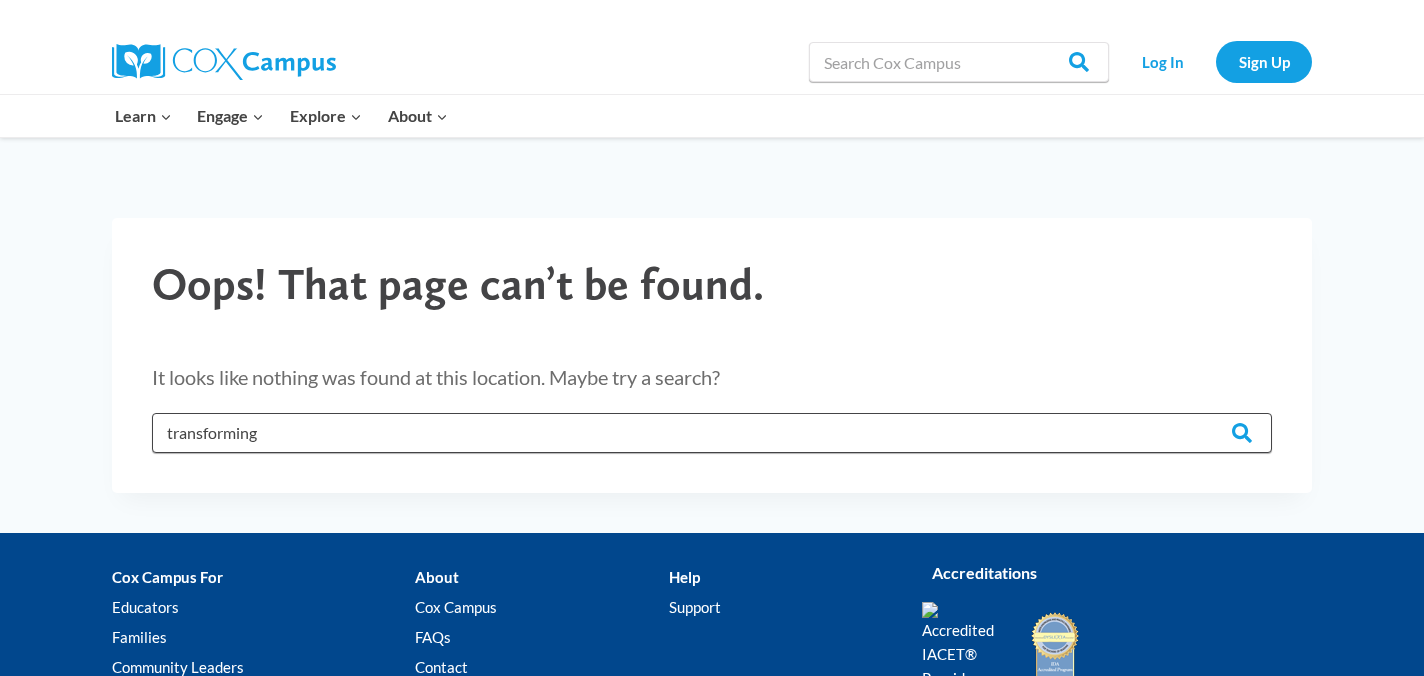 type on "transforming" 